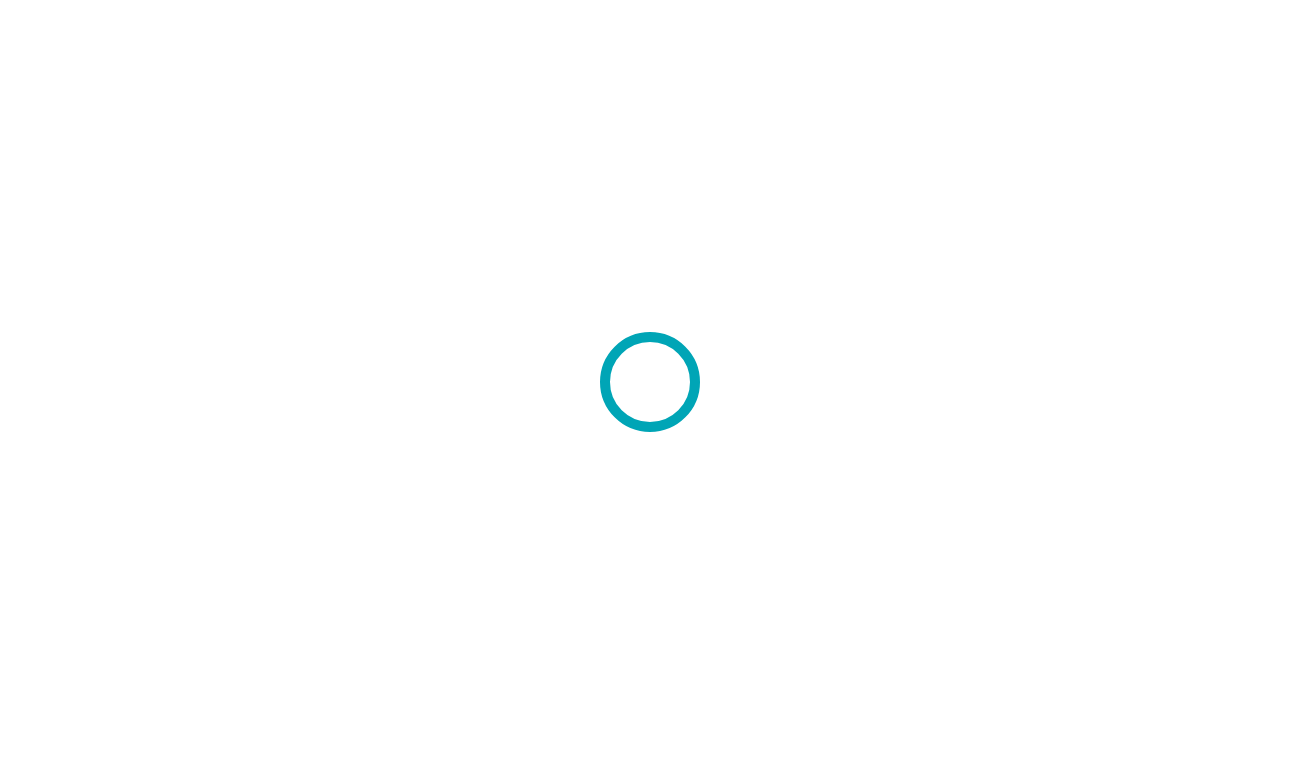 scroll, scrollTop: 0, scrollLeft: 0, axis: both 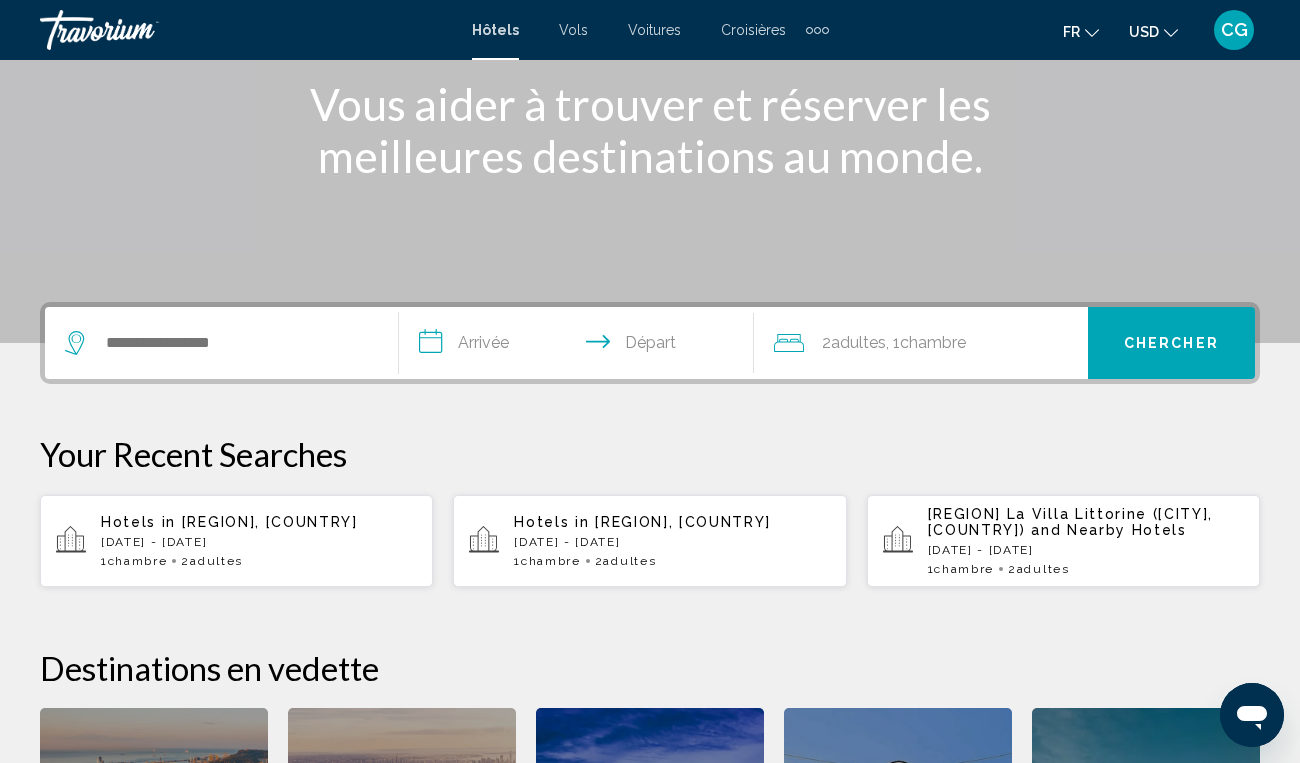 click at bounding box center (221, 343) 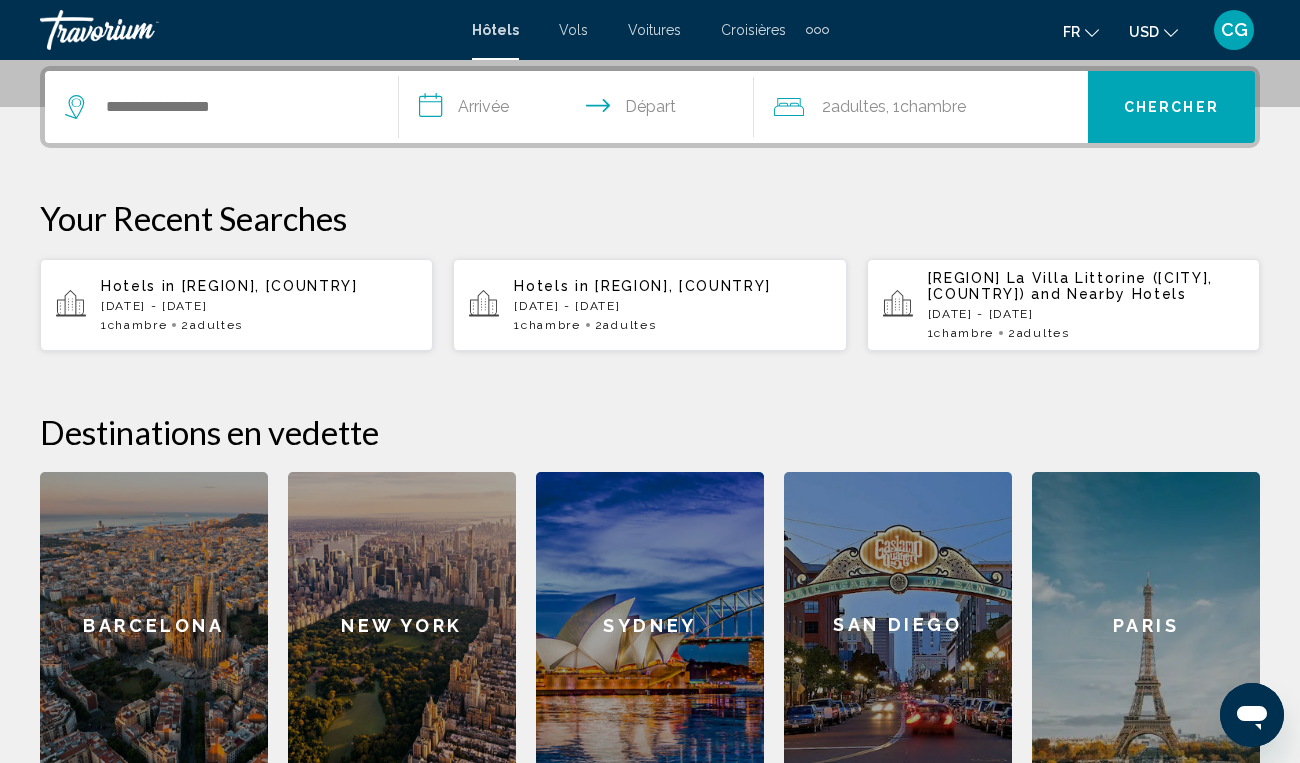 scroll, scrollTop: 494, scrollLeft: 0, axis: vertical 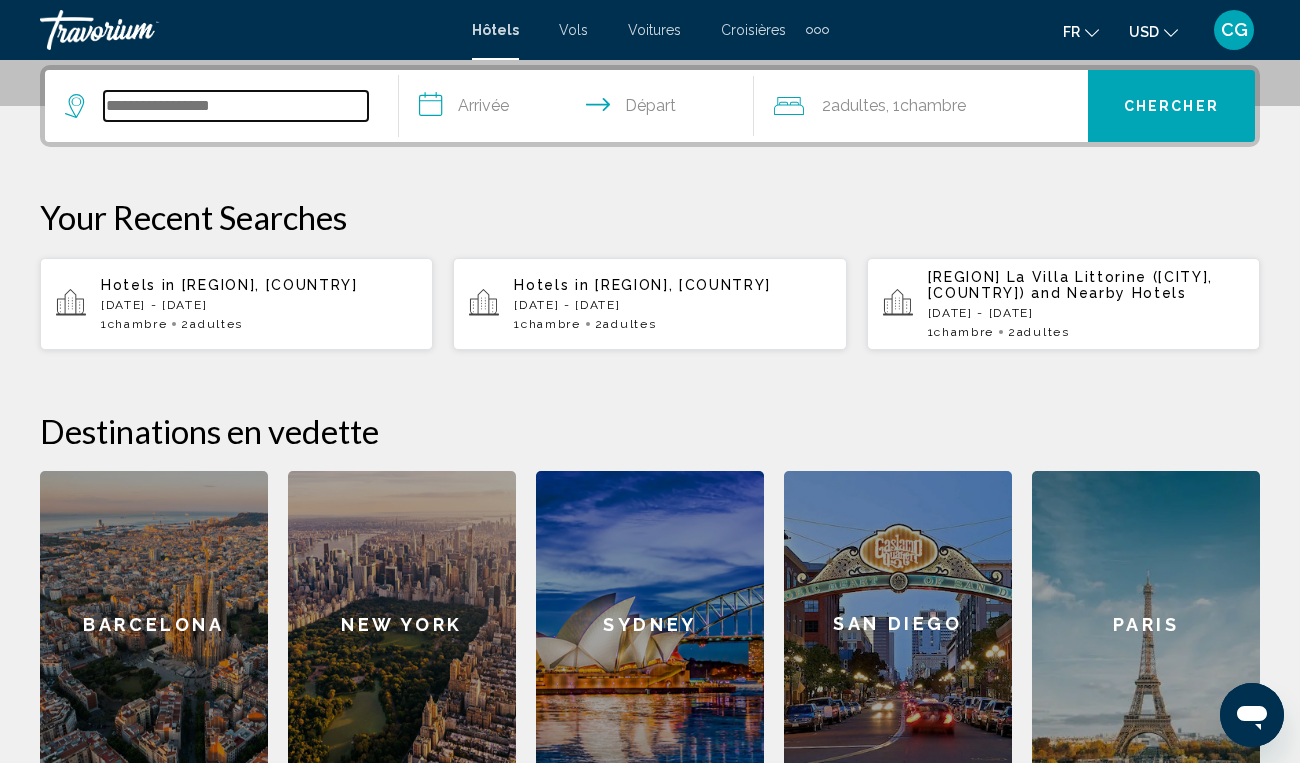 click at bounding box center (236, 106) 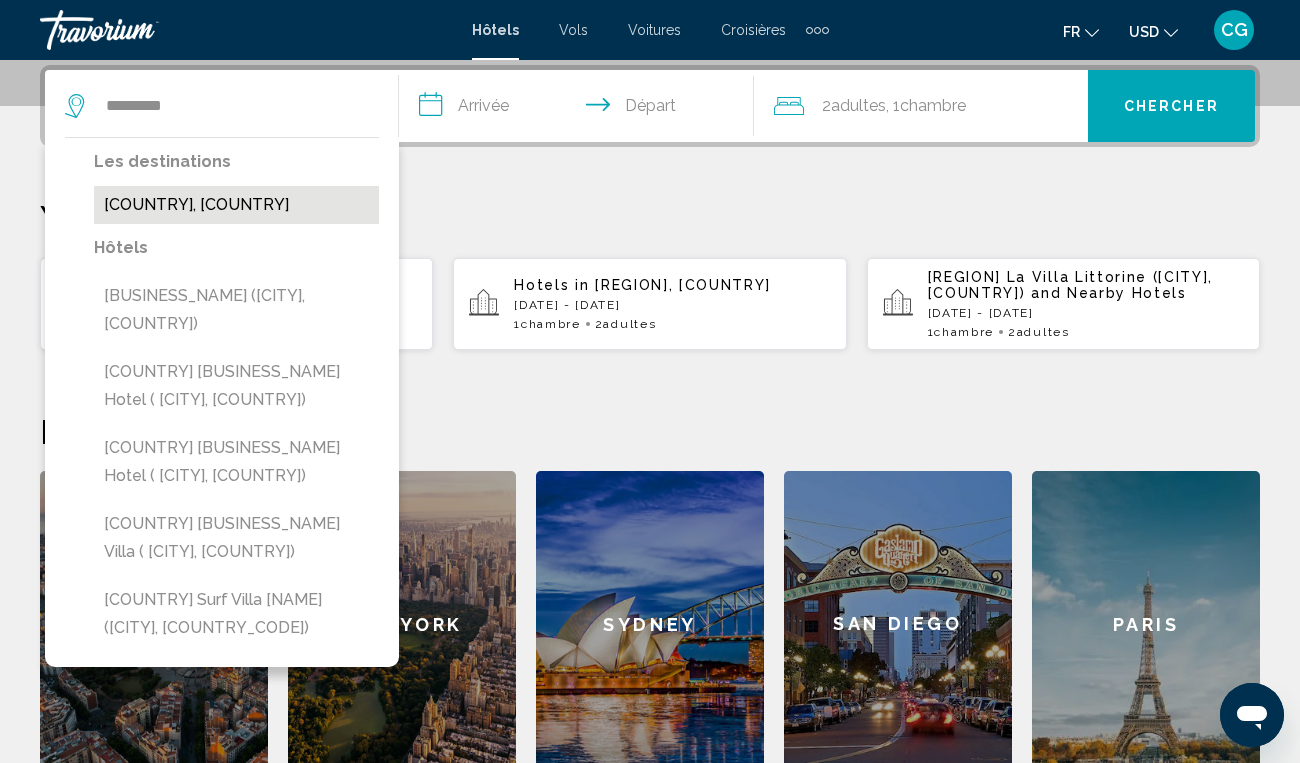 click on "[COUNTRY], [COUNTRY]" at bounding box center (236, 205) 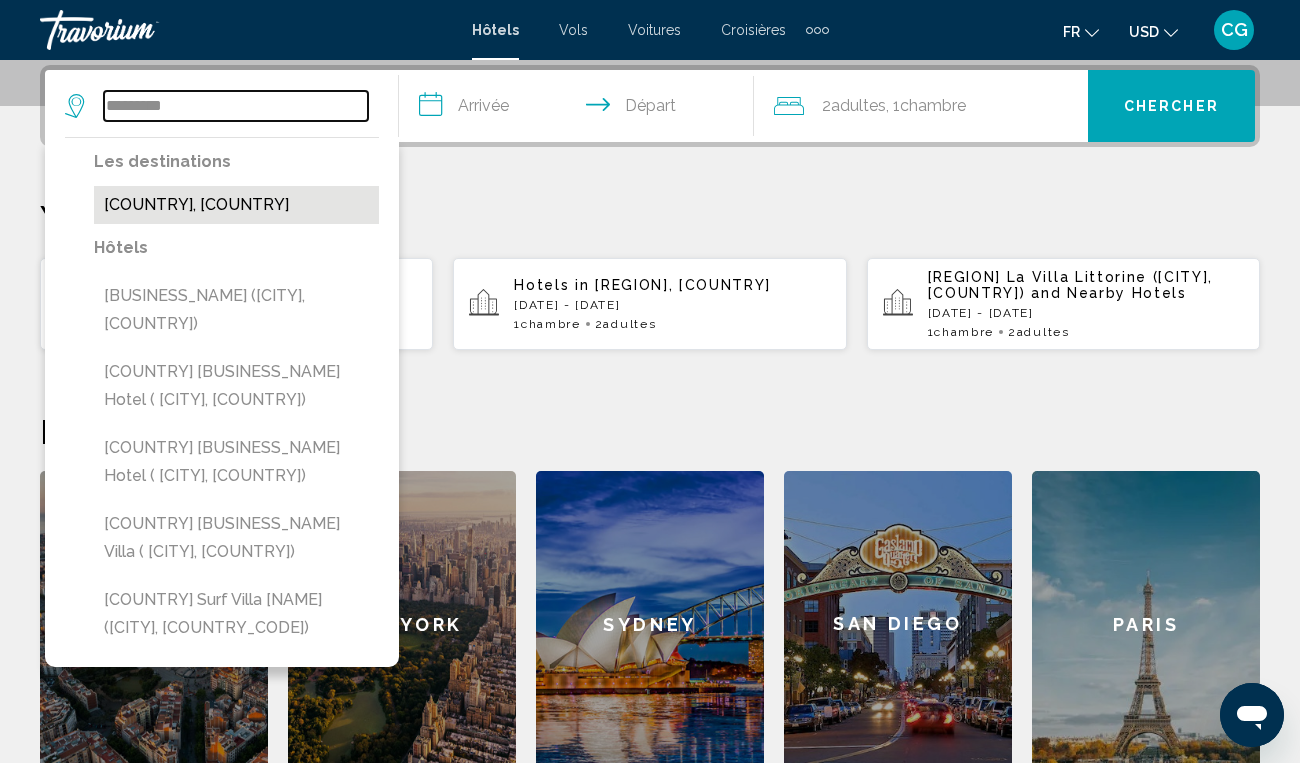 type on "**********" 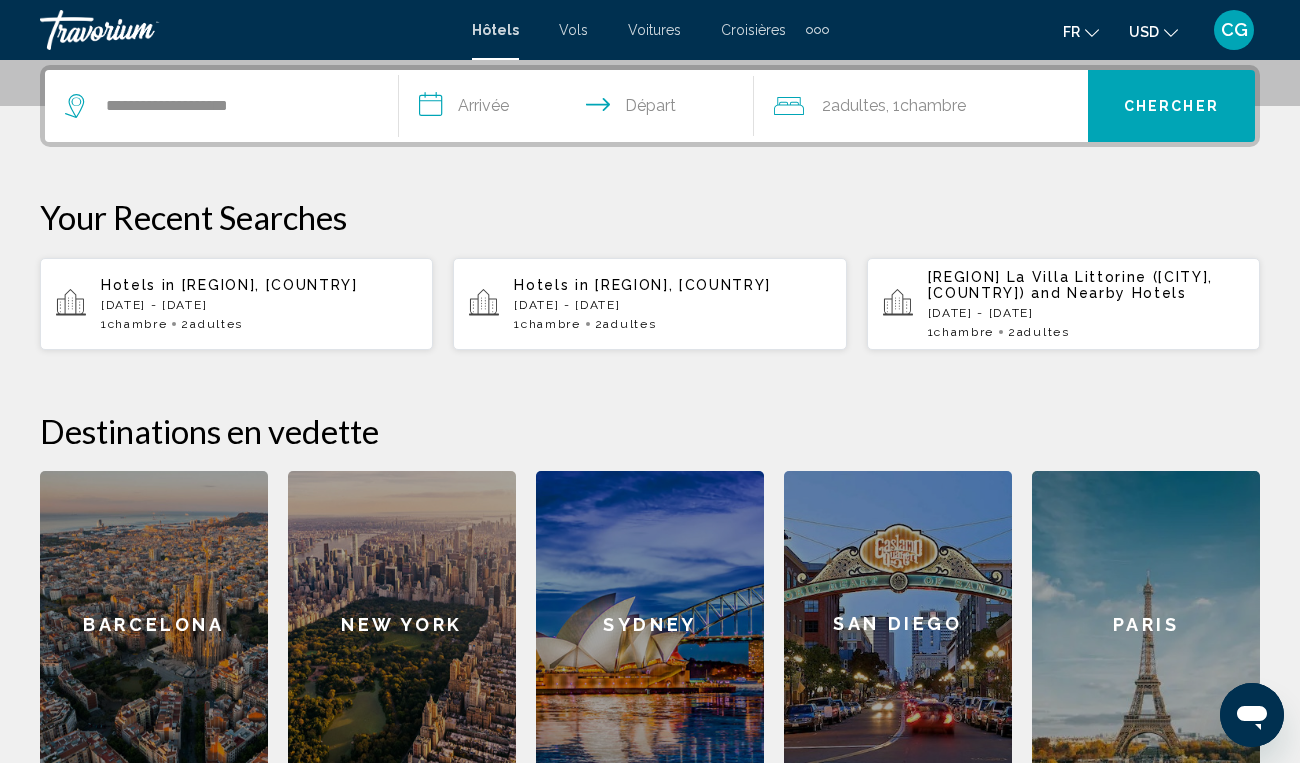 click on "**********" at bounding box center [580, 109] 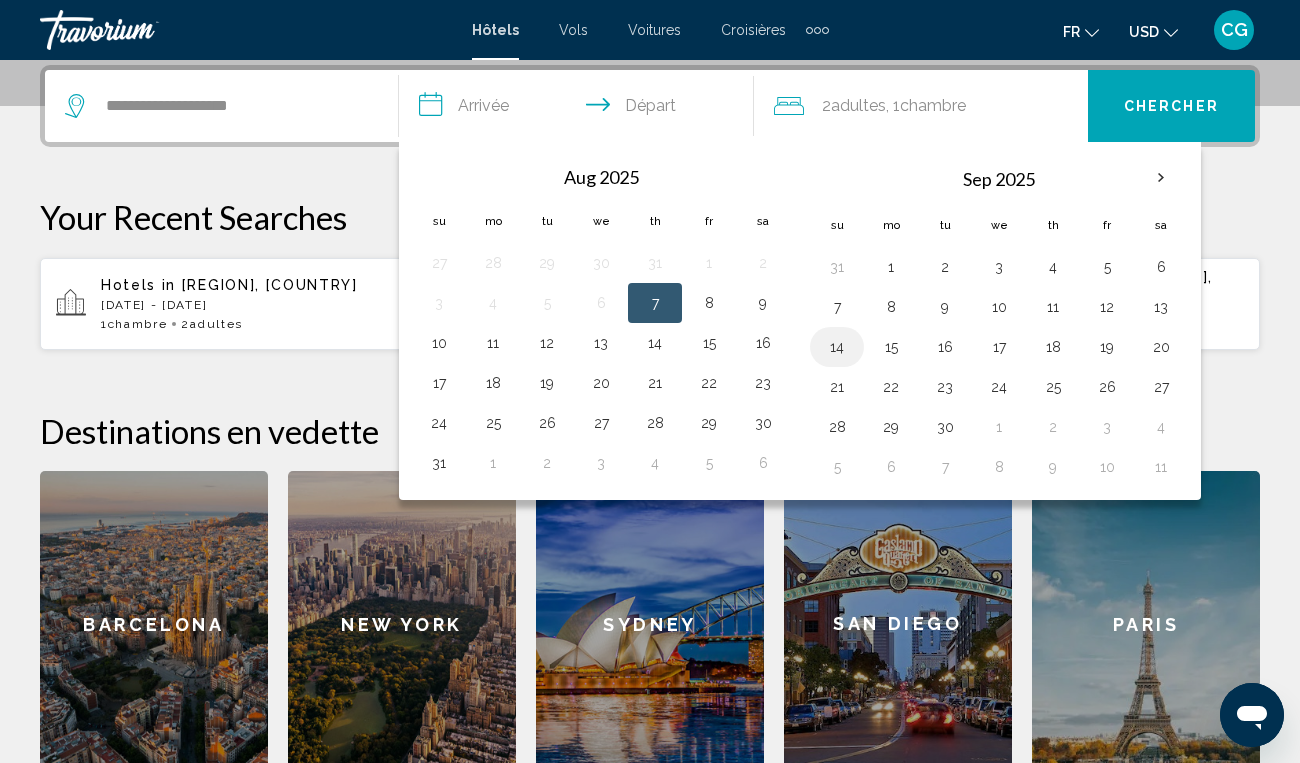 click on "14" at bounding box center (837, 347) 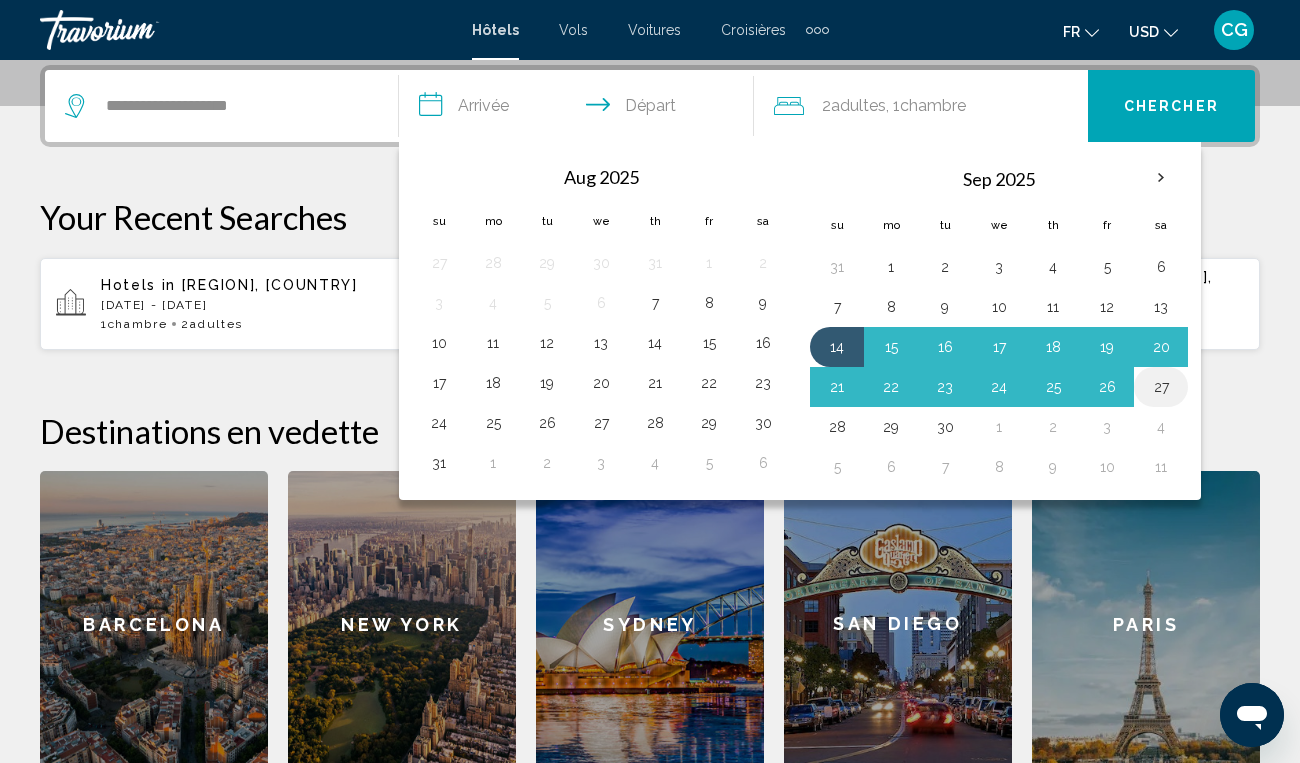 click on "27" at bounding box center (1161, 387) 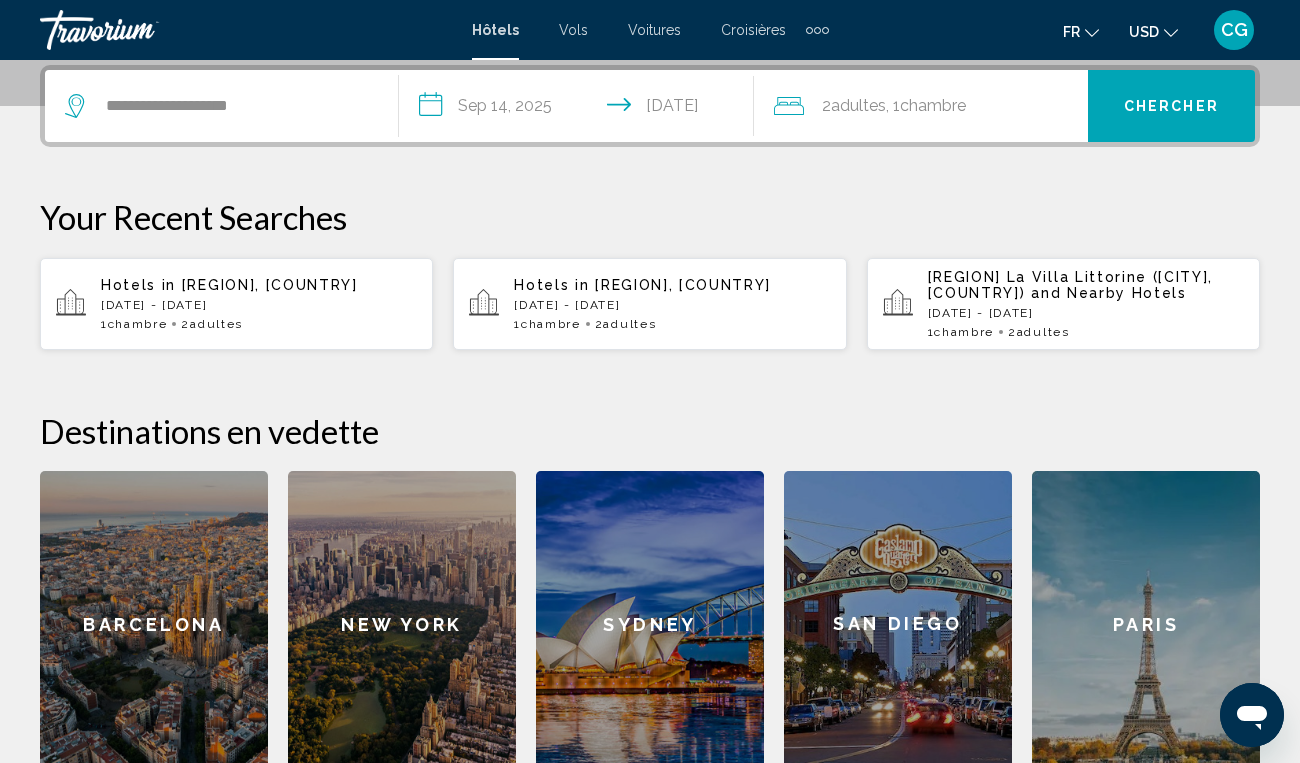 click on "**********" at bounding box center (580, 109) 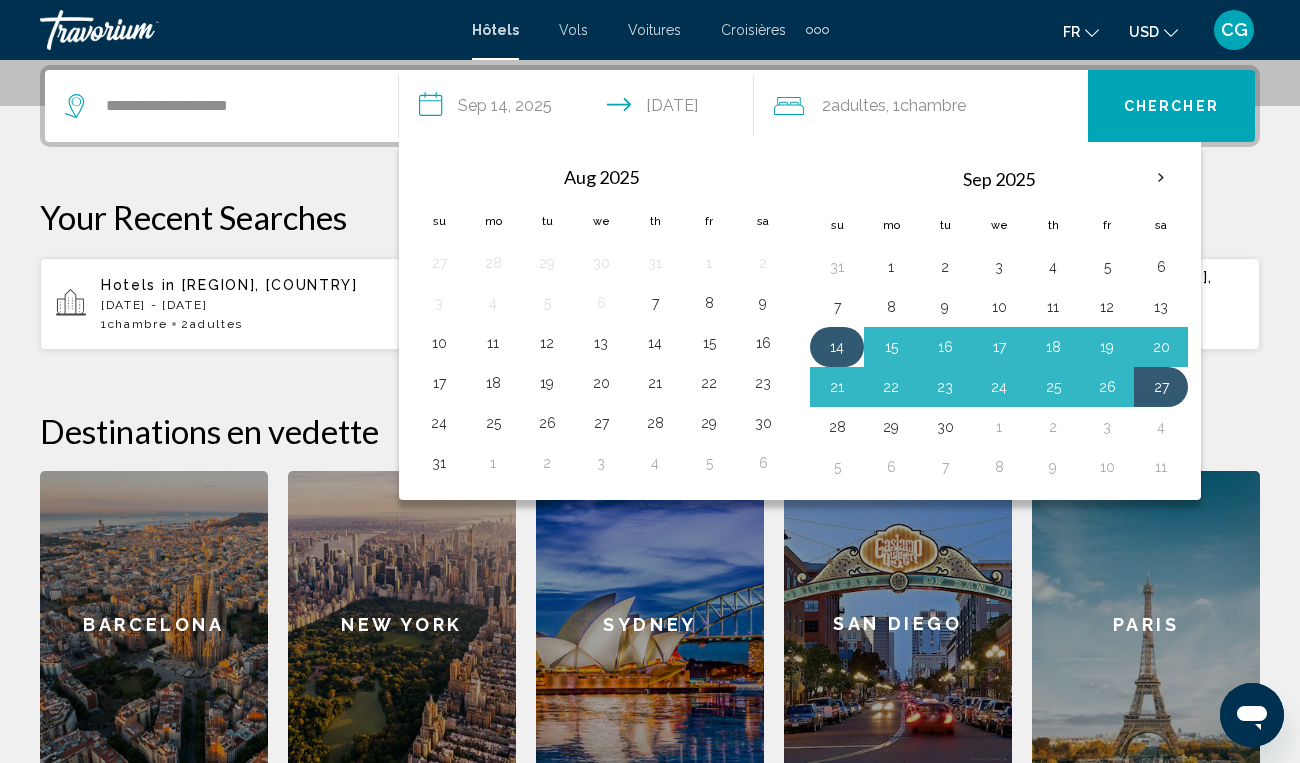 click on "14" at bounding box center (837, 347) 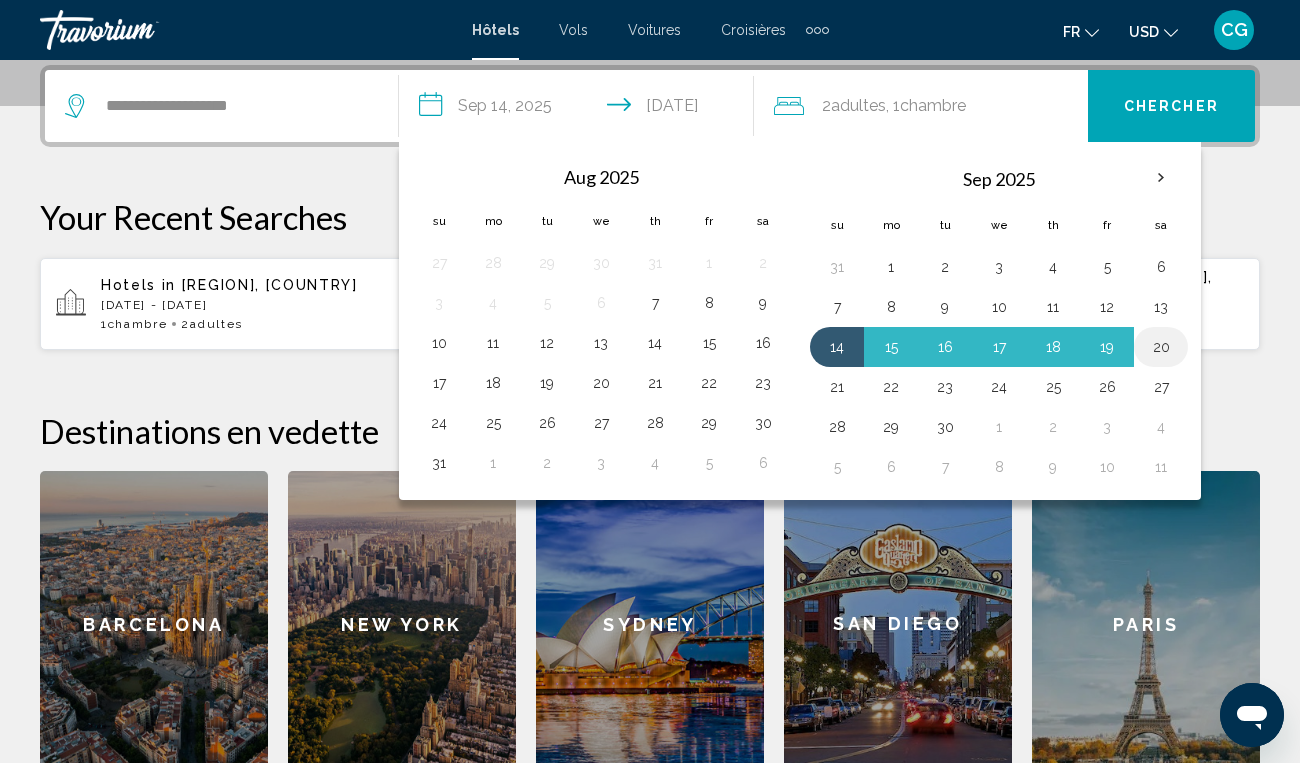 click on "20" at bounding box center (1161, 347) 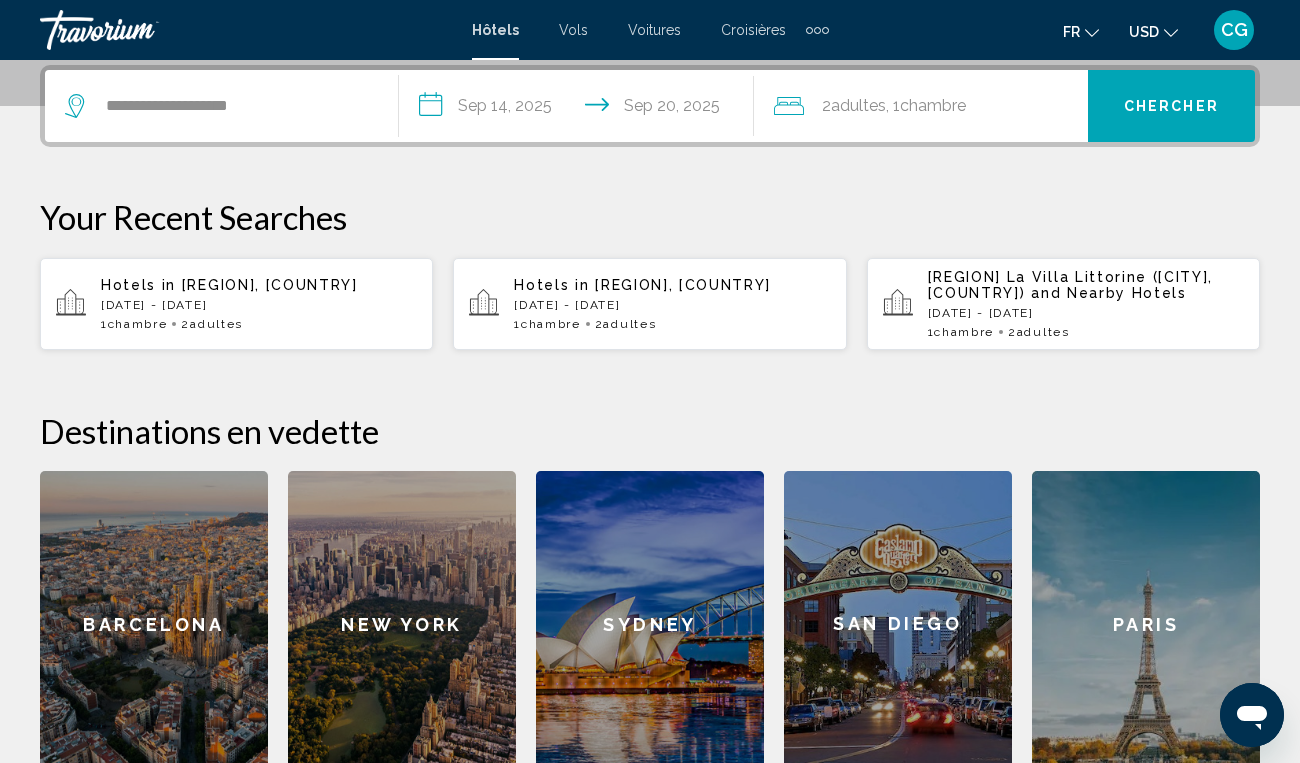 click on "Chercher" at bounding box center (1171, 106) 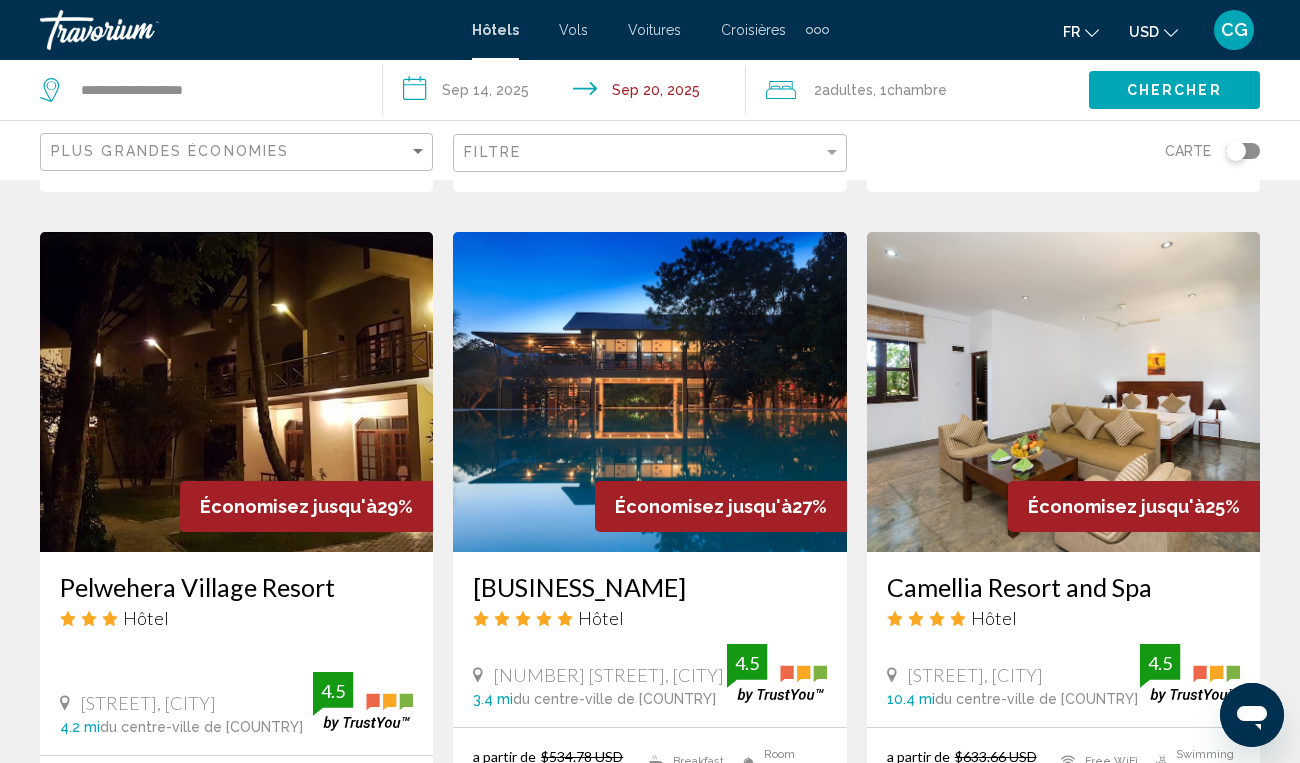 scroll, scrollTop: 648, scrollLeft: 0, axis: vertical 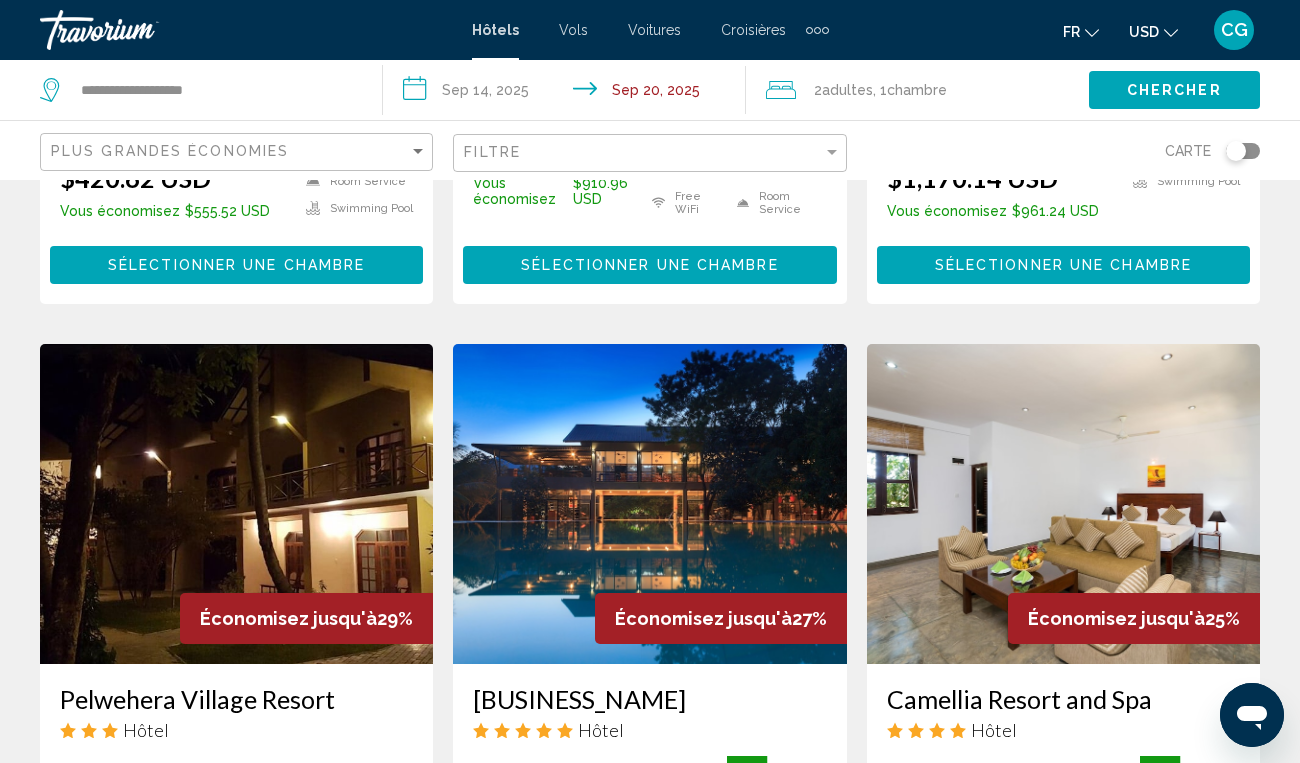 click 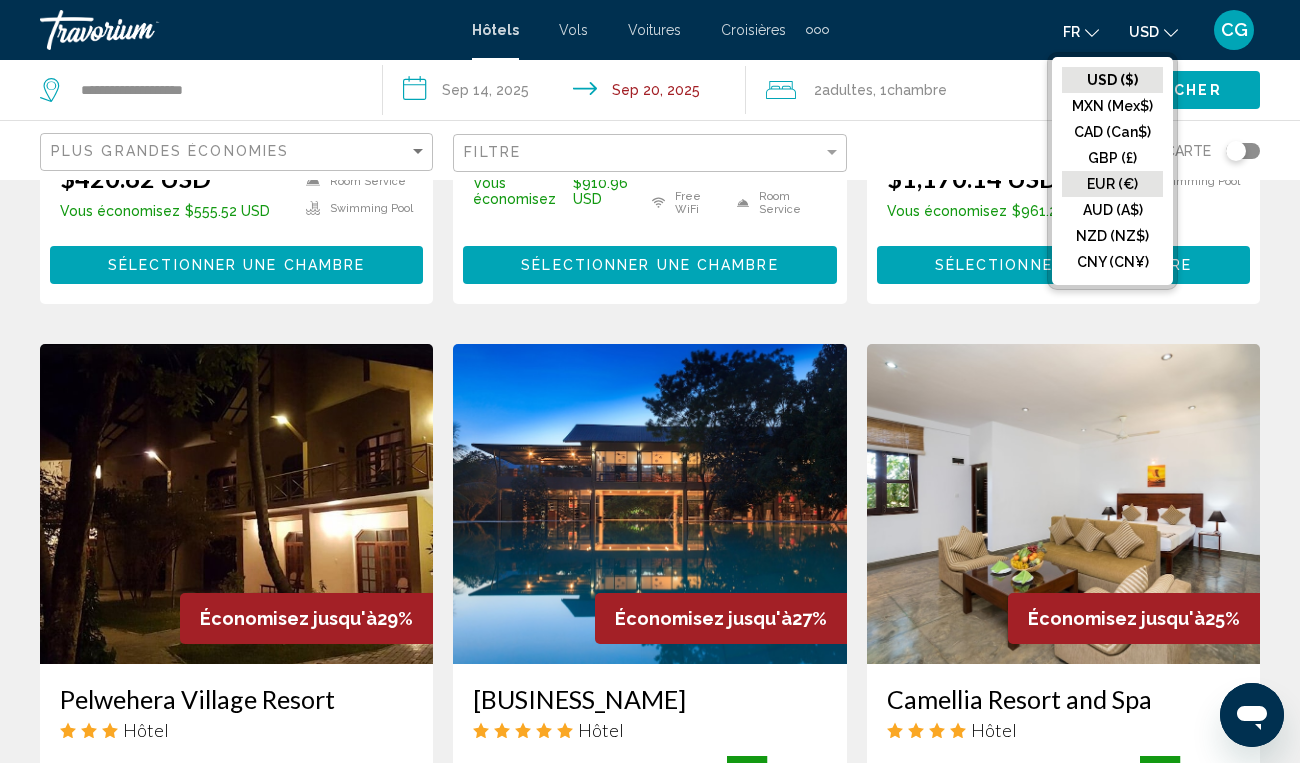click on "EUR (€)" 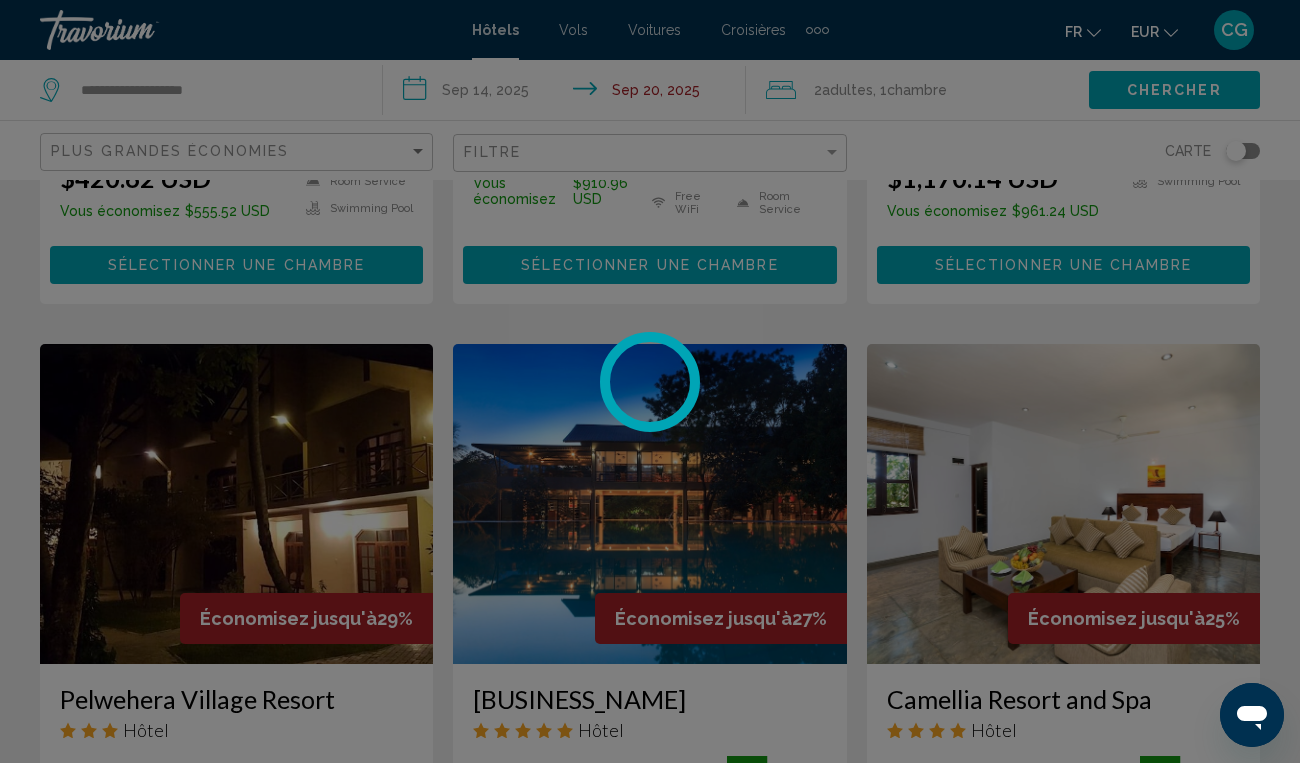 scroll, scrollTop: 0, scrollLeft: 0, axis: both 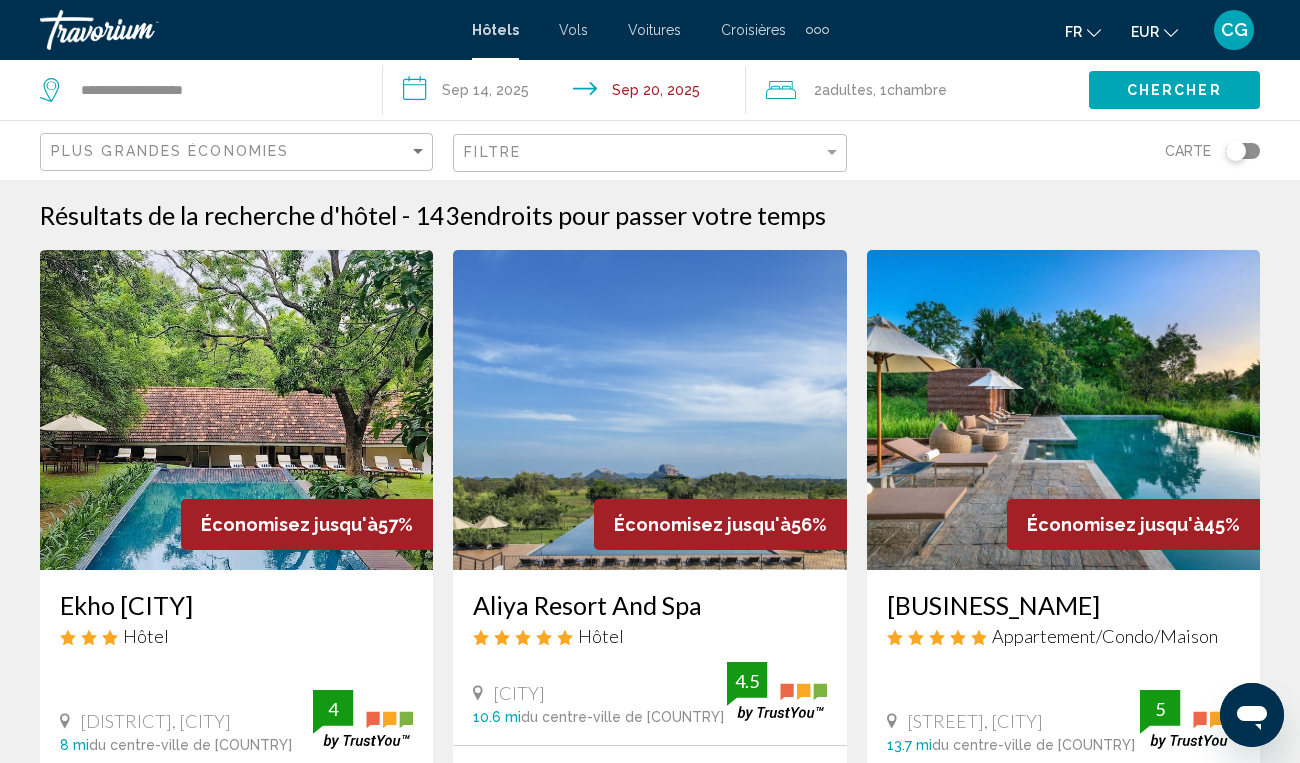 click at bounding box center (236, 410) 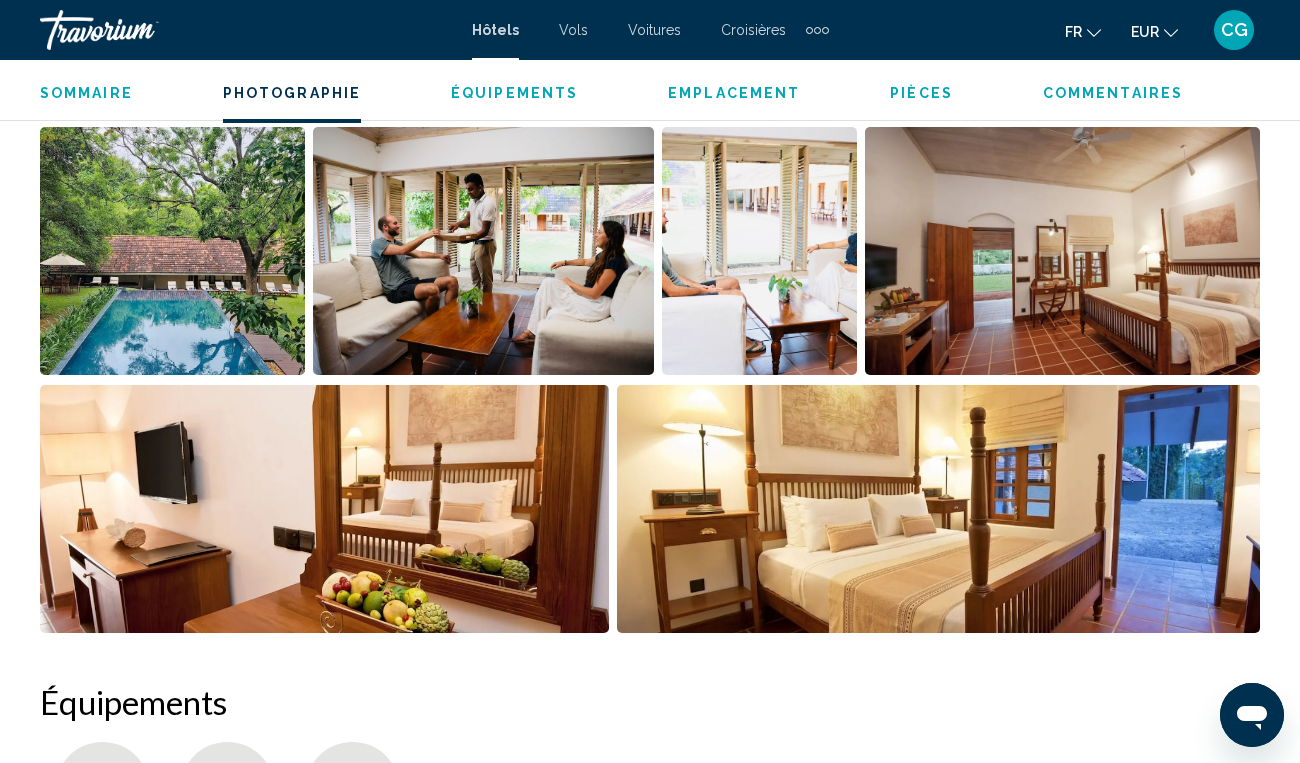 scroll, scrollTop: 616, scrollLeft: 0, axis: vertical 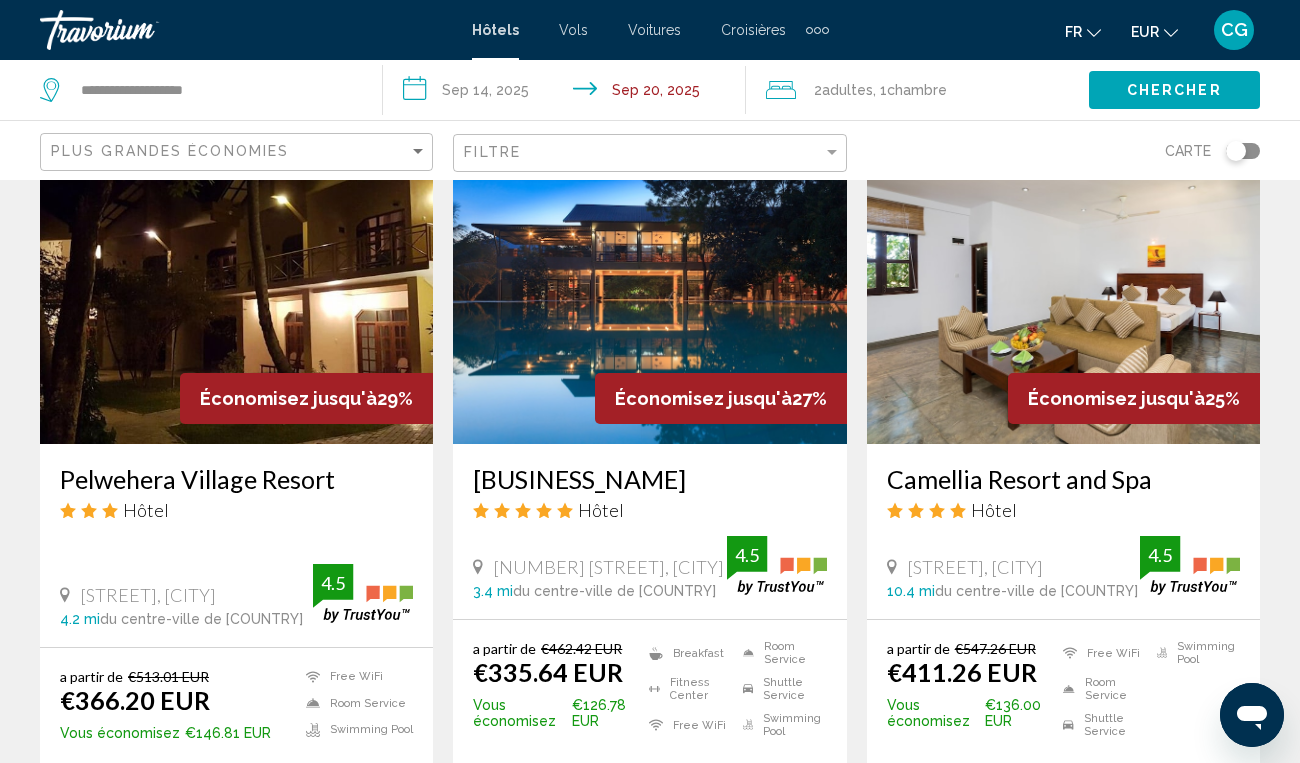 click at bounding box center [649, 284] 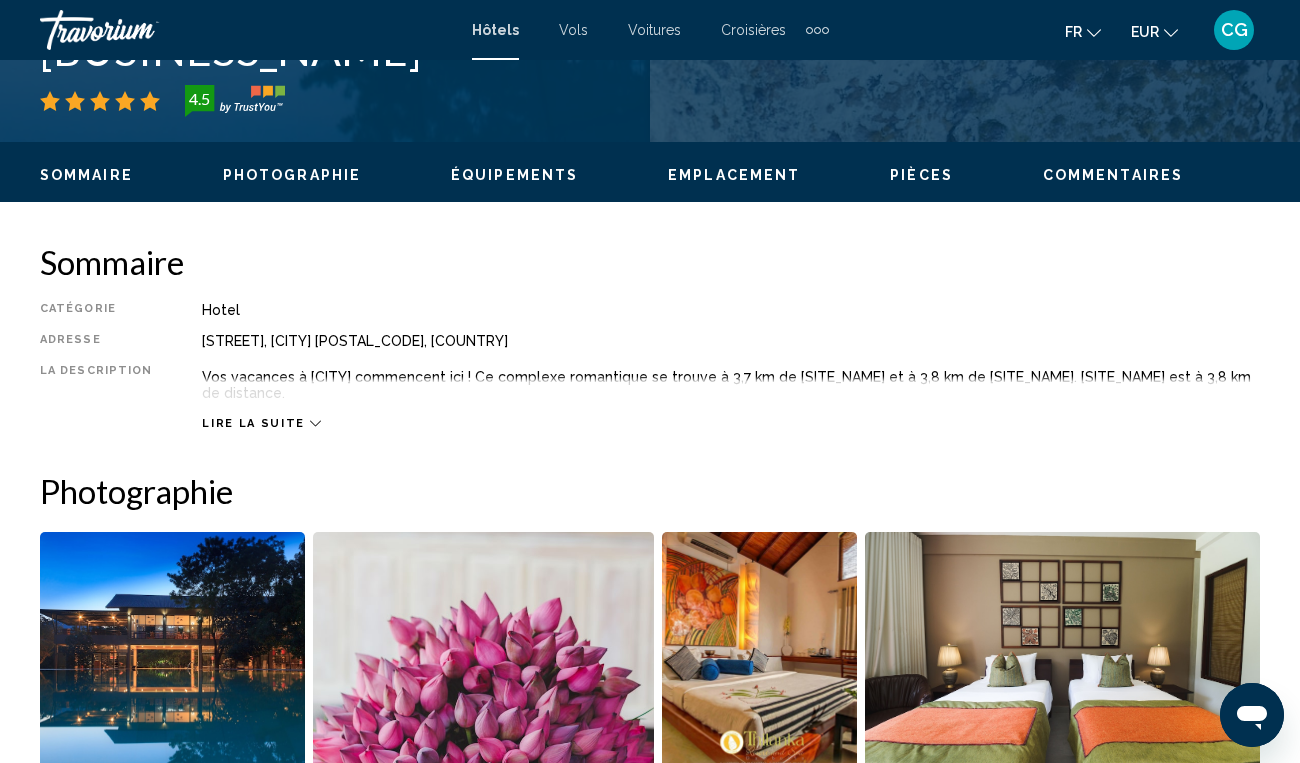 scroll, scrollTop: 153, scrollLeft: 0, axis: vertical 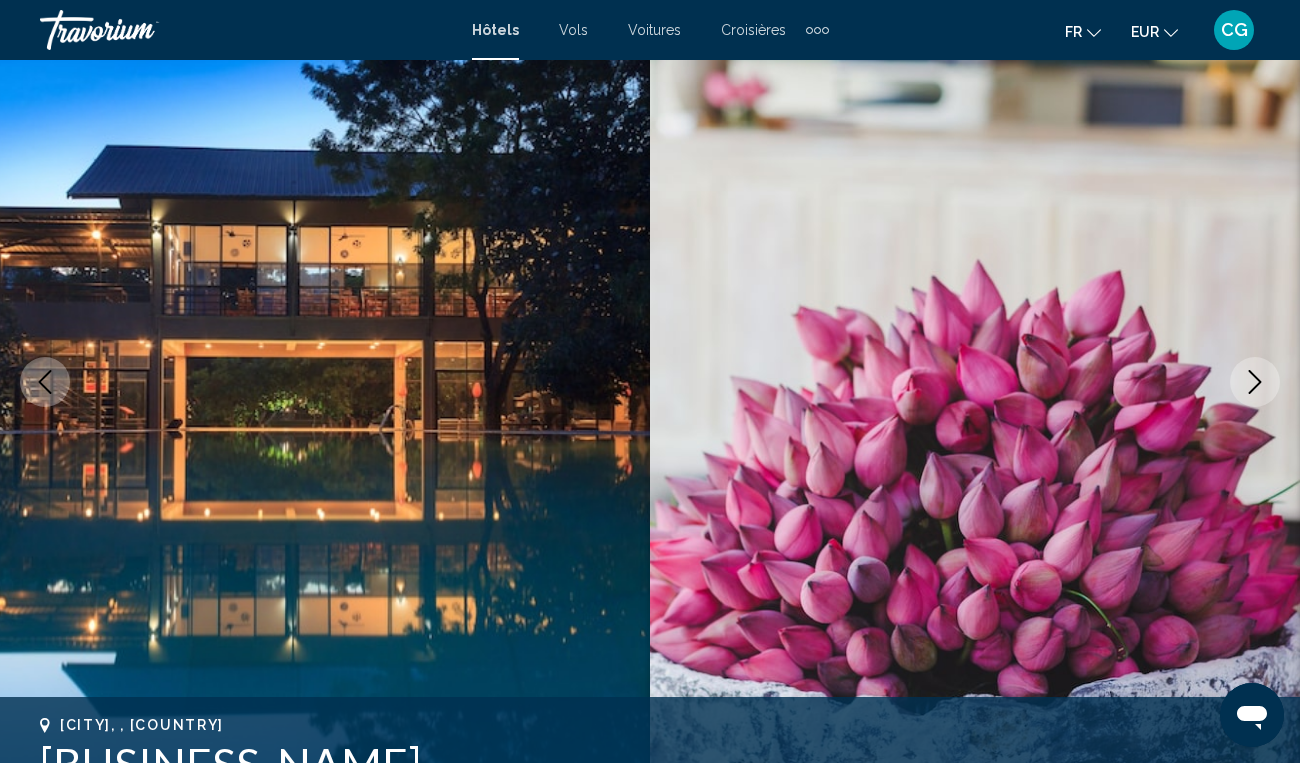 click 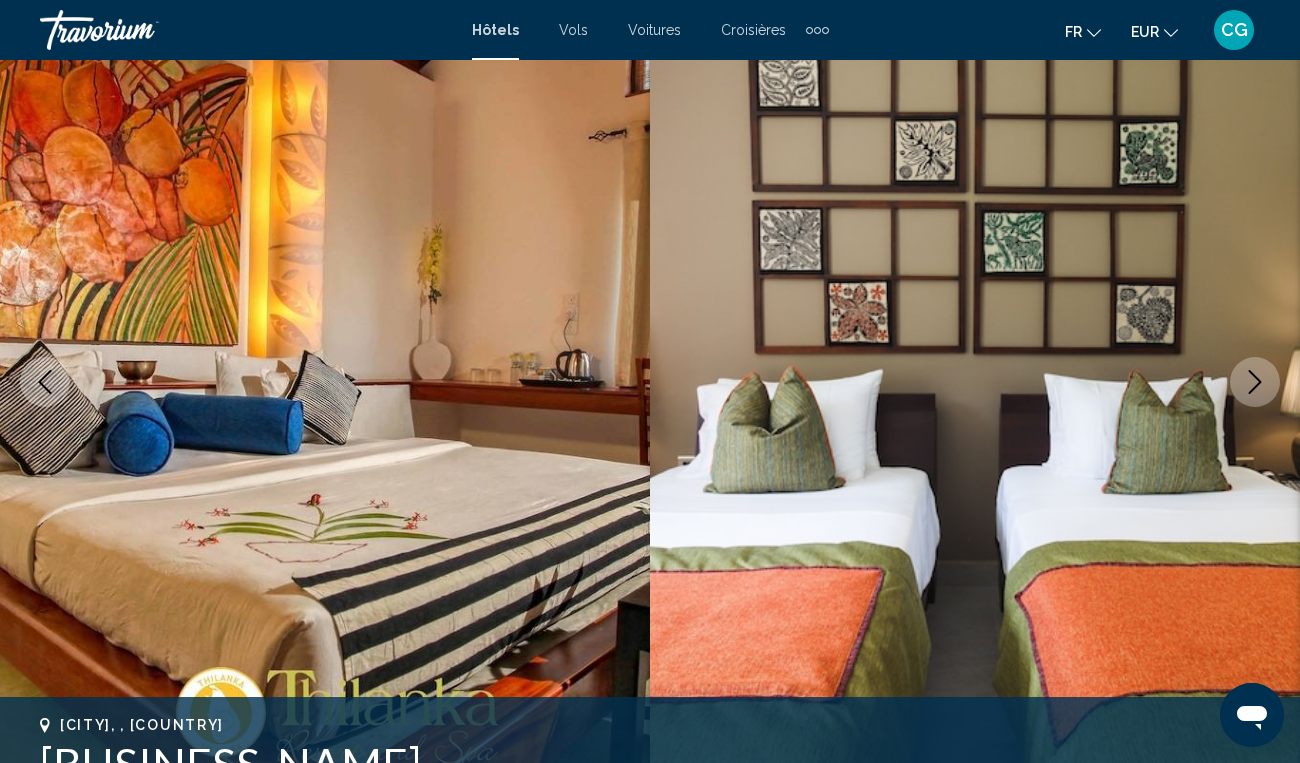 click 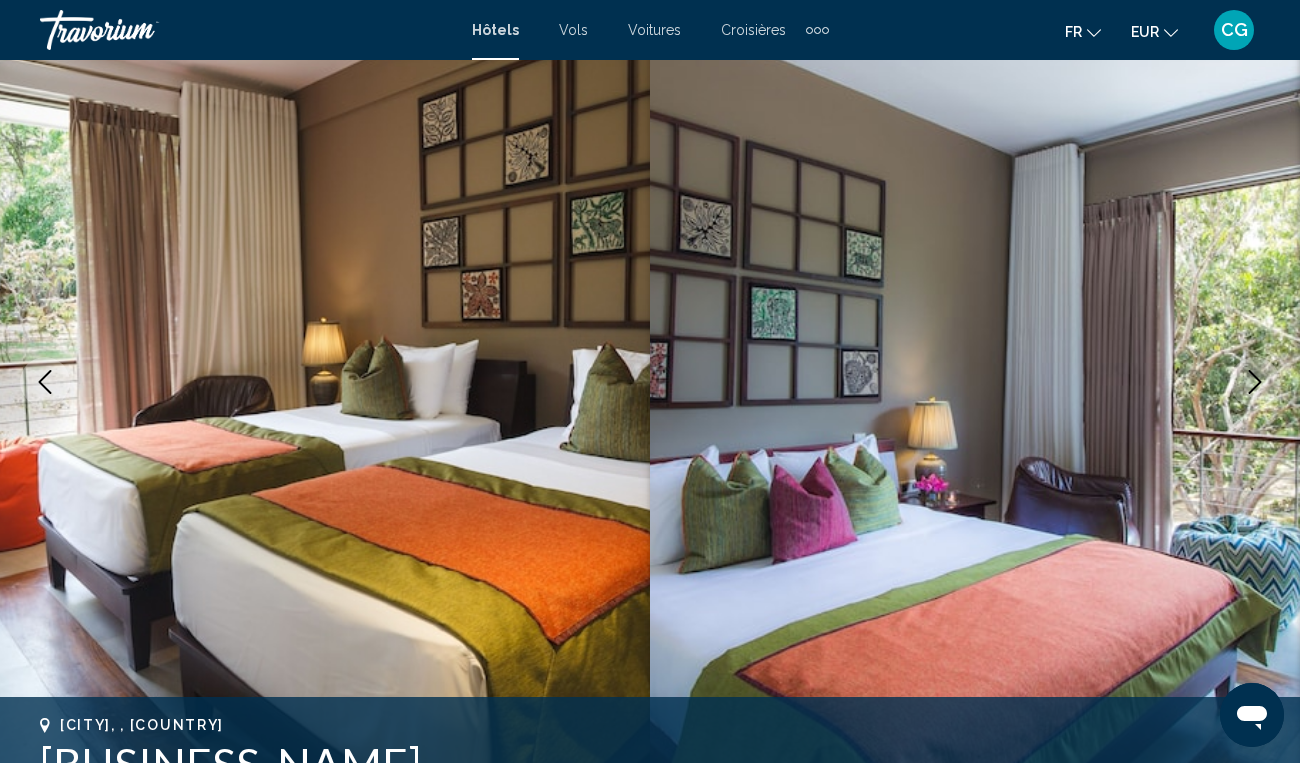 click 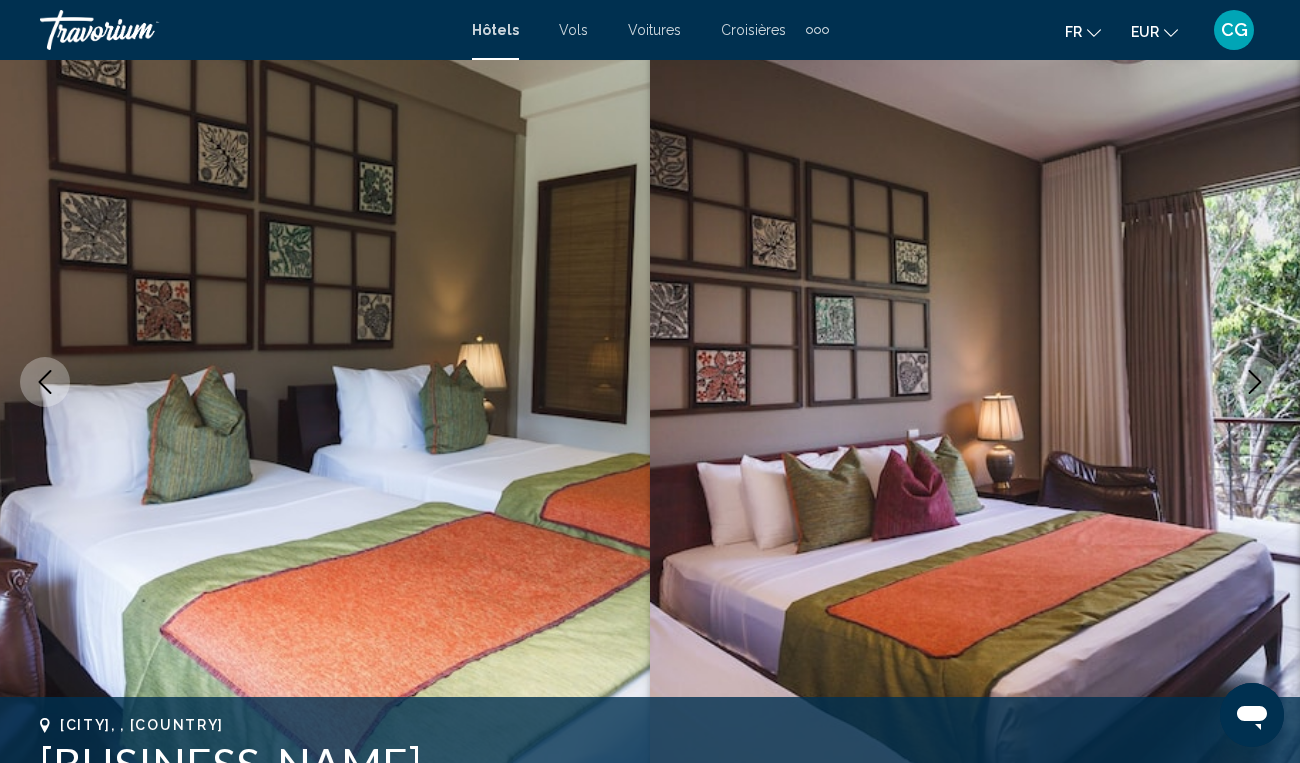 click 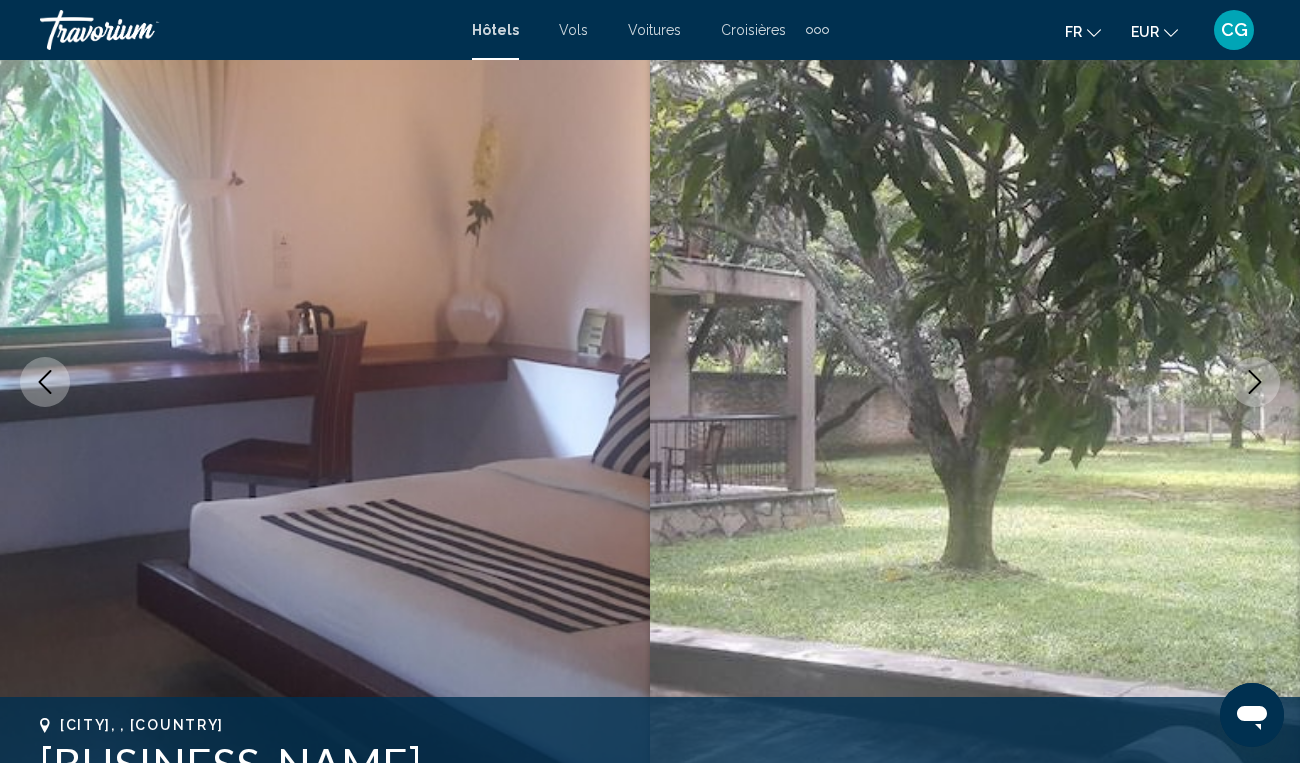click 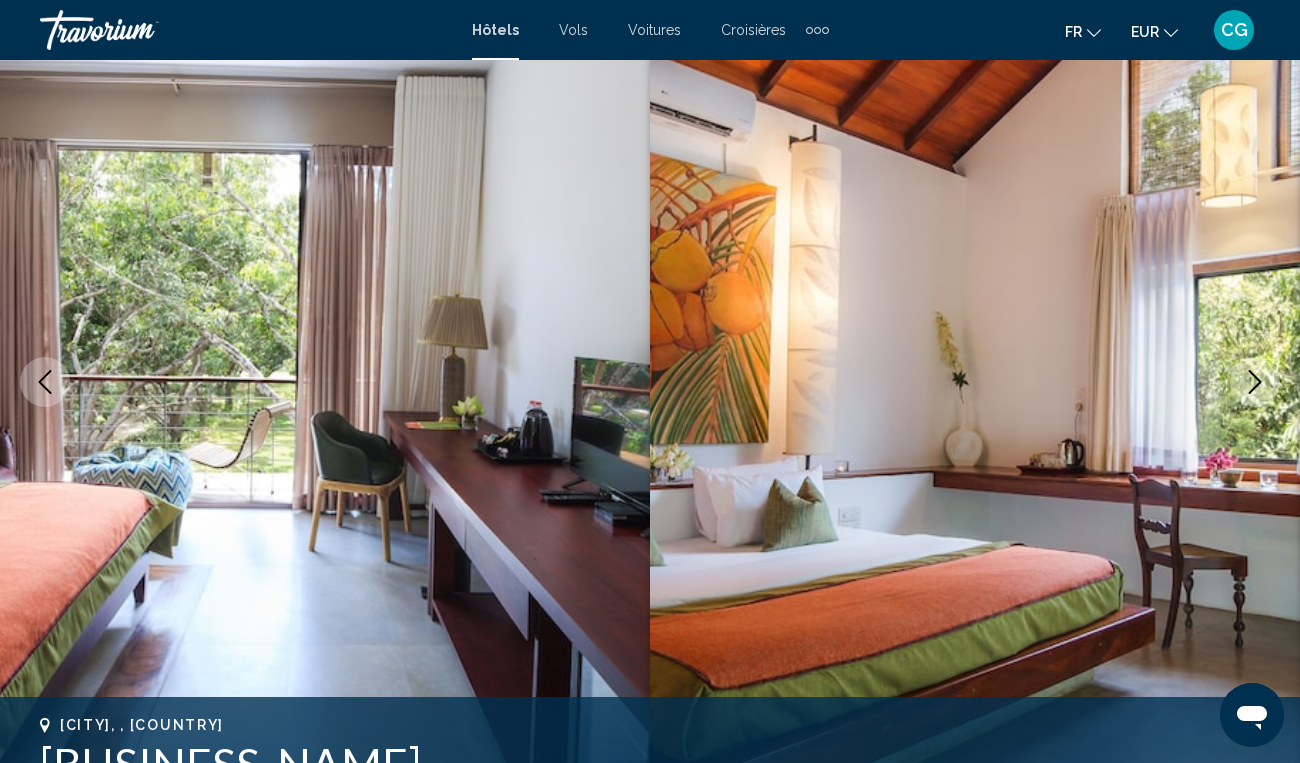 click 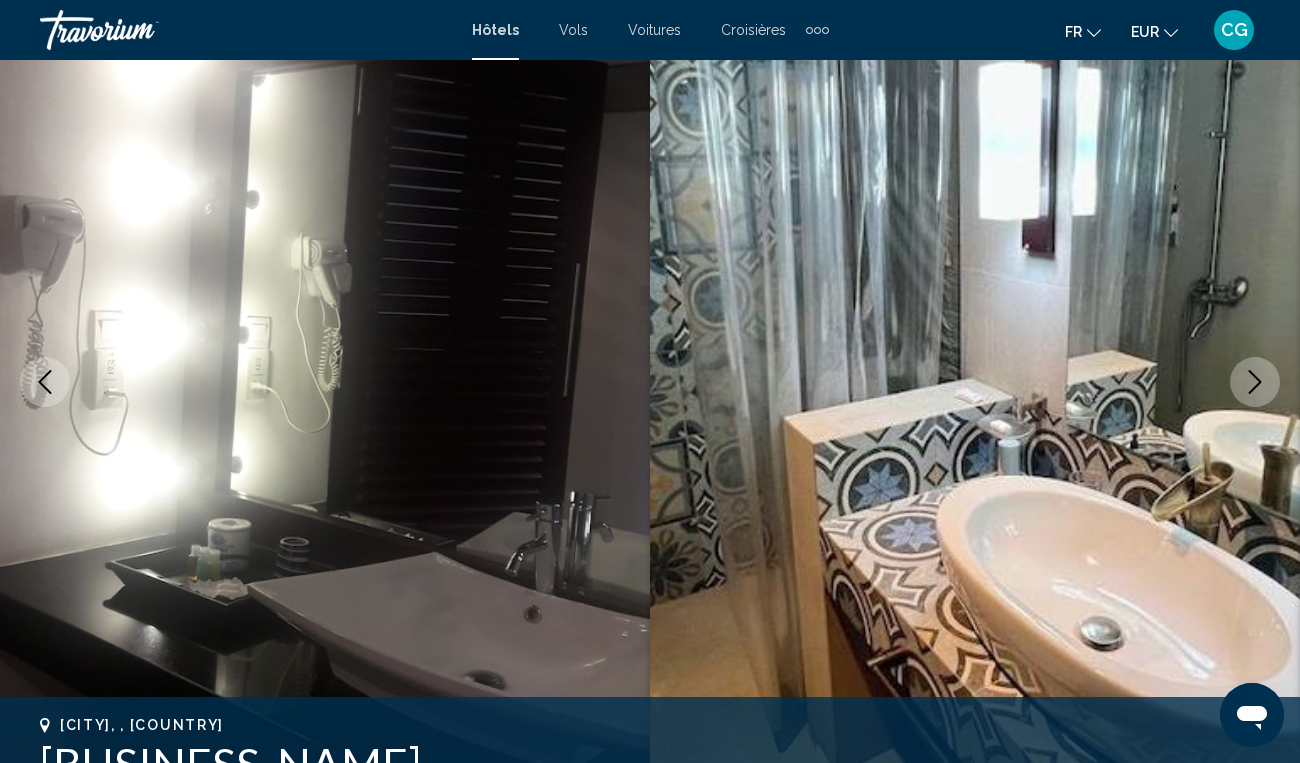 click 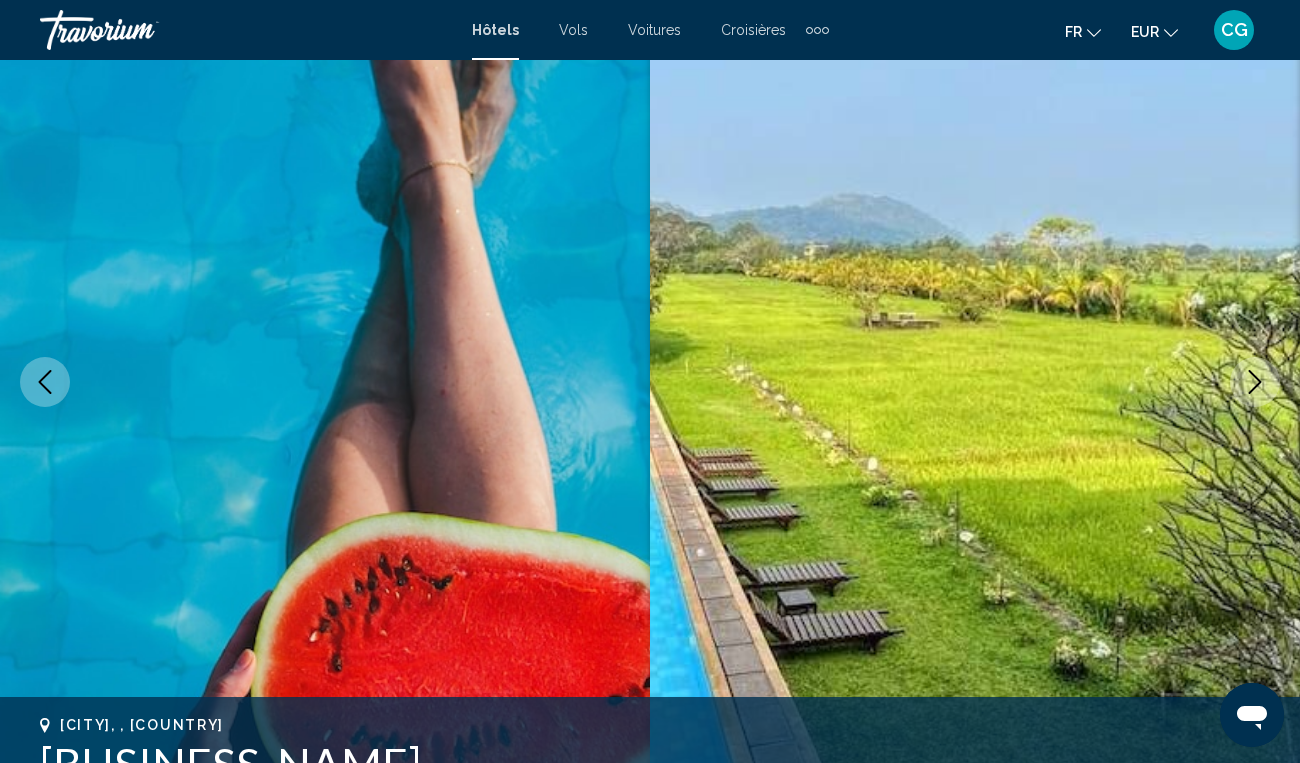 click 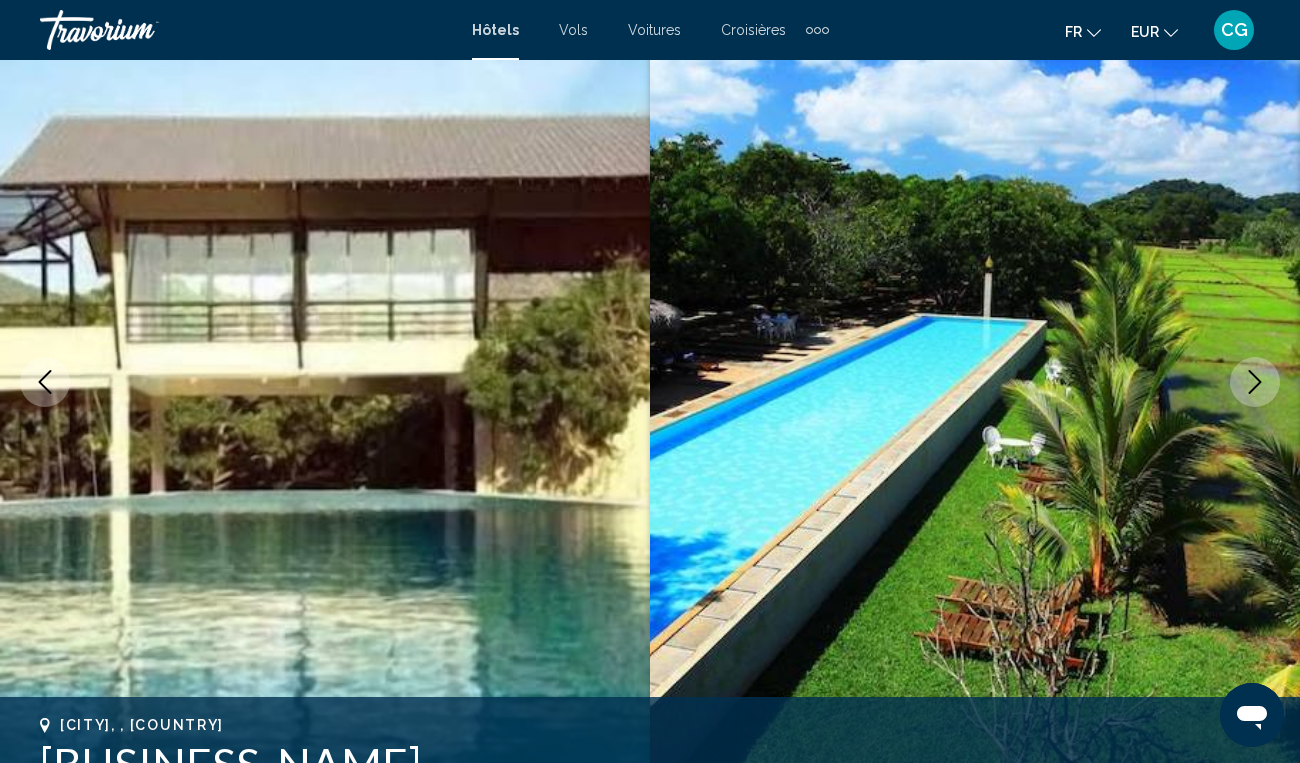 click 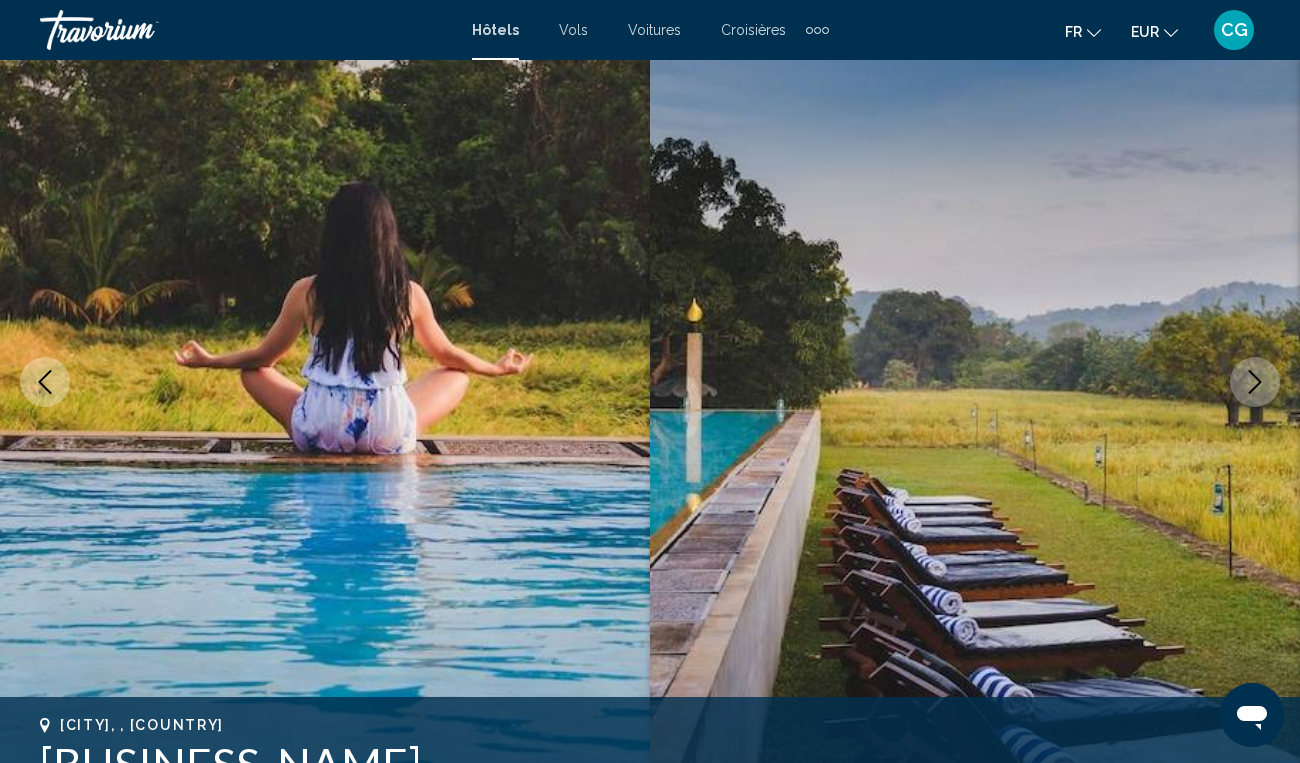 click 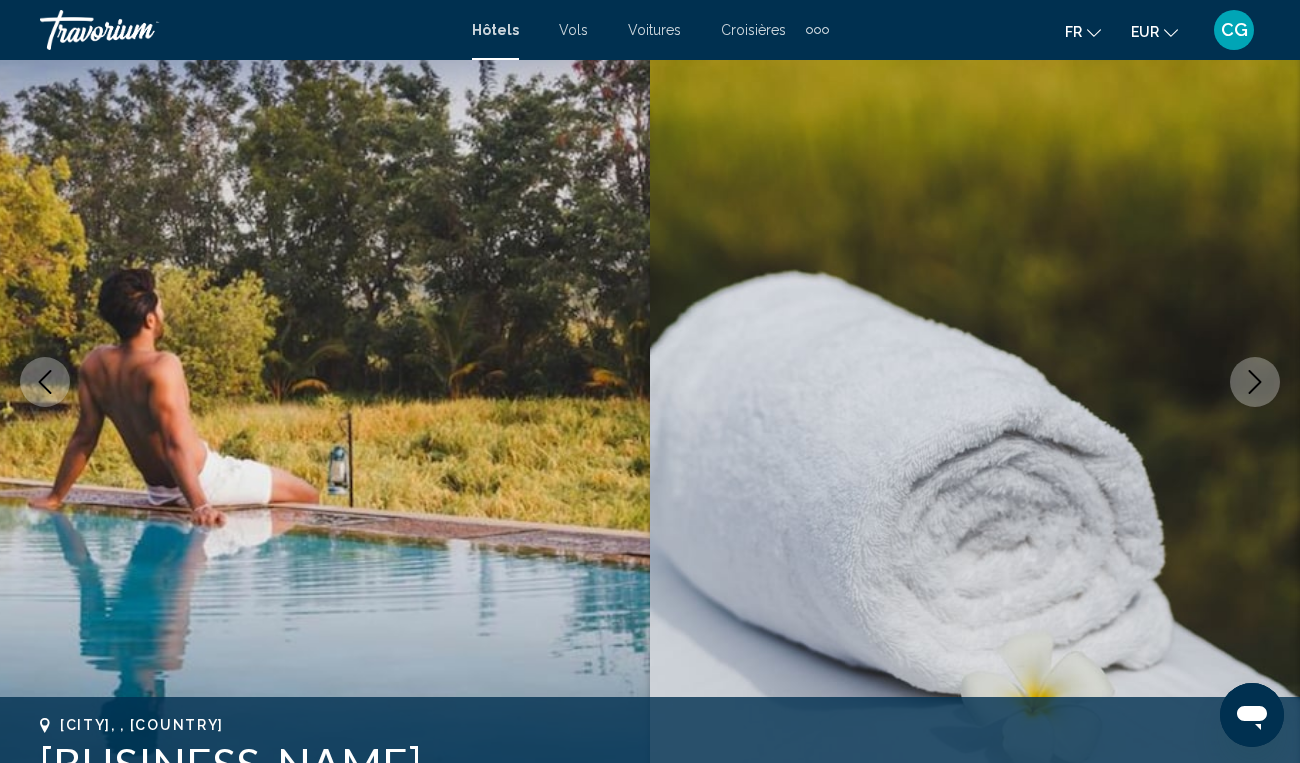click 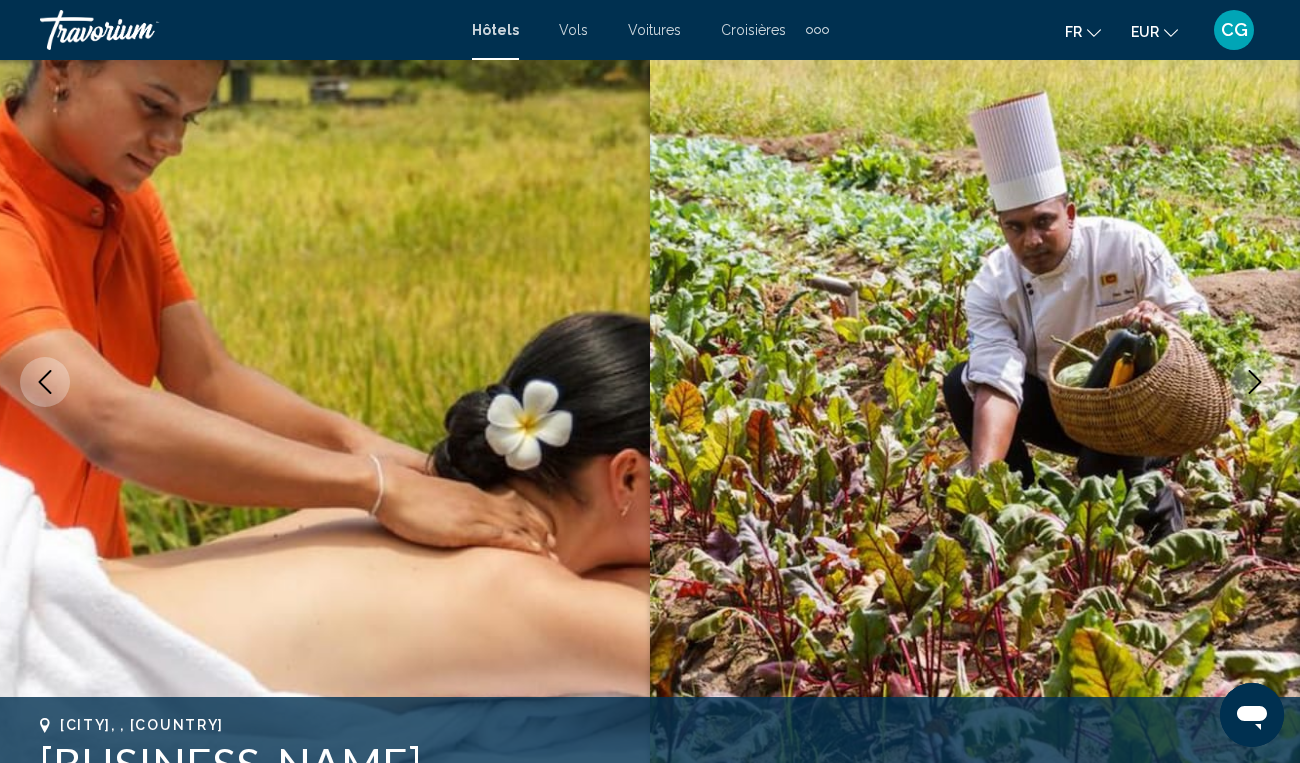 click 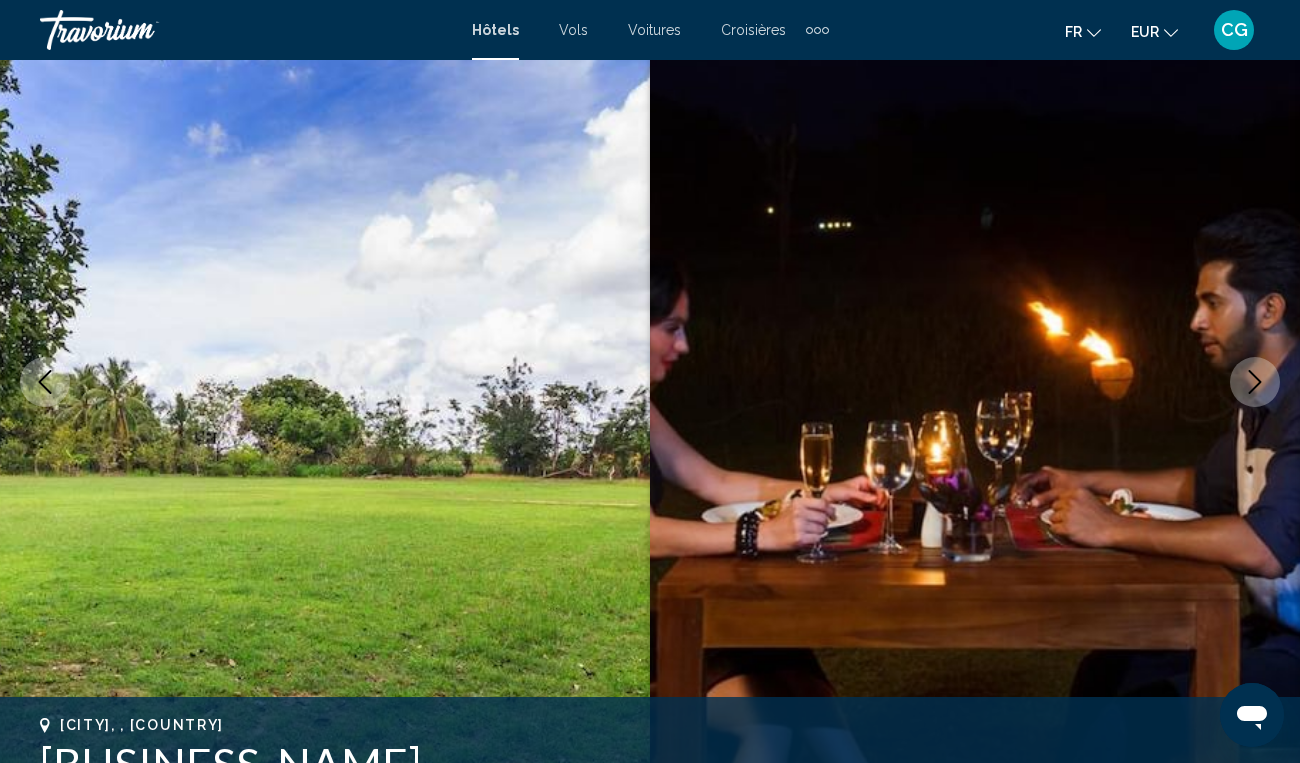 click 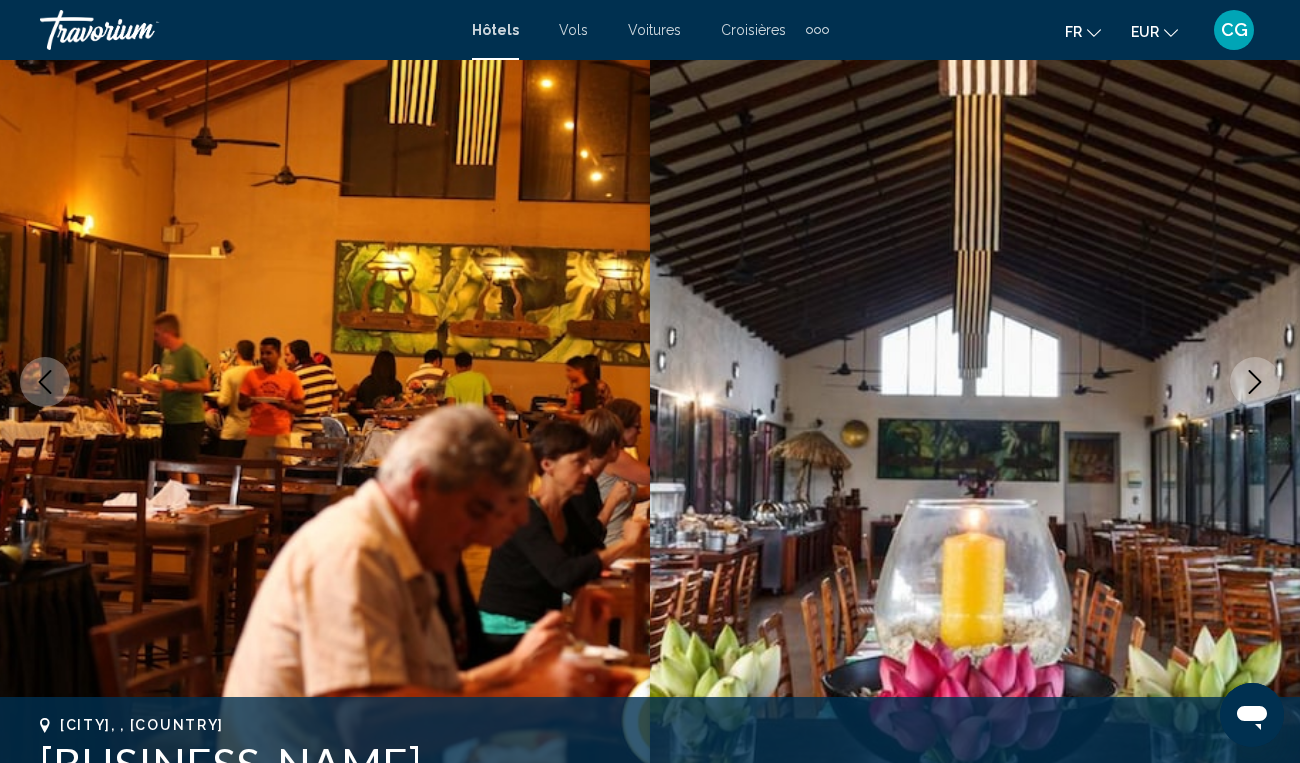 click 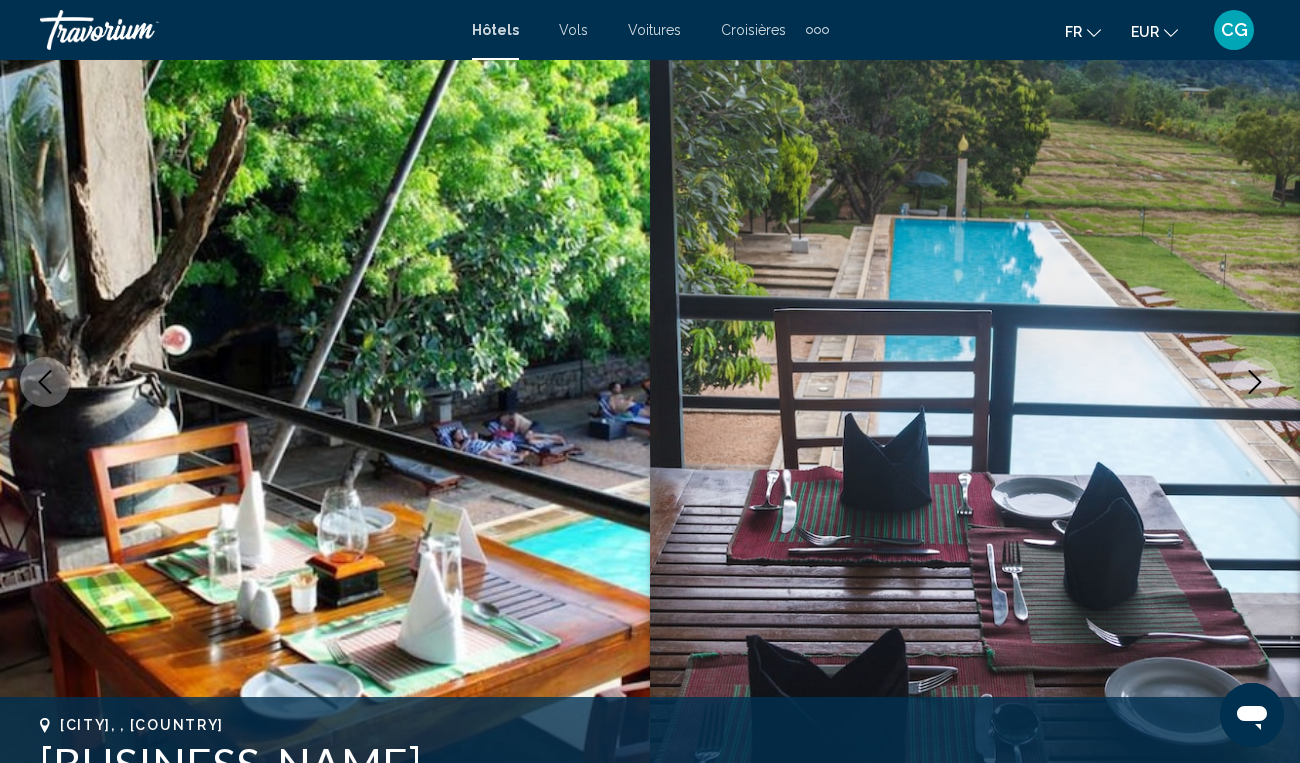 click 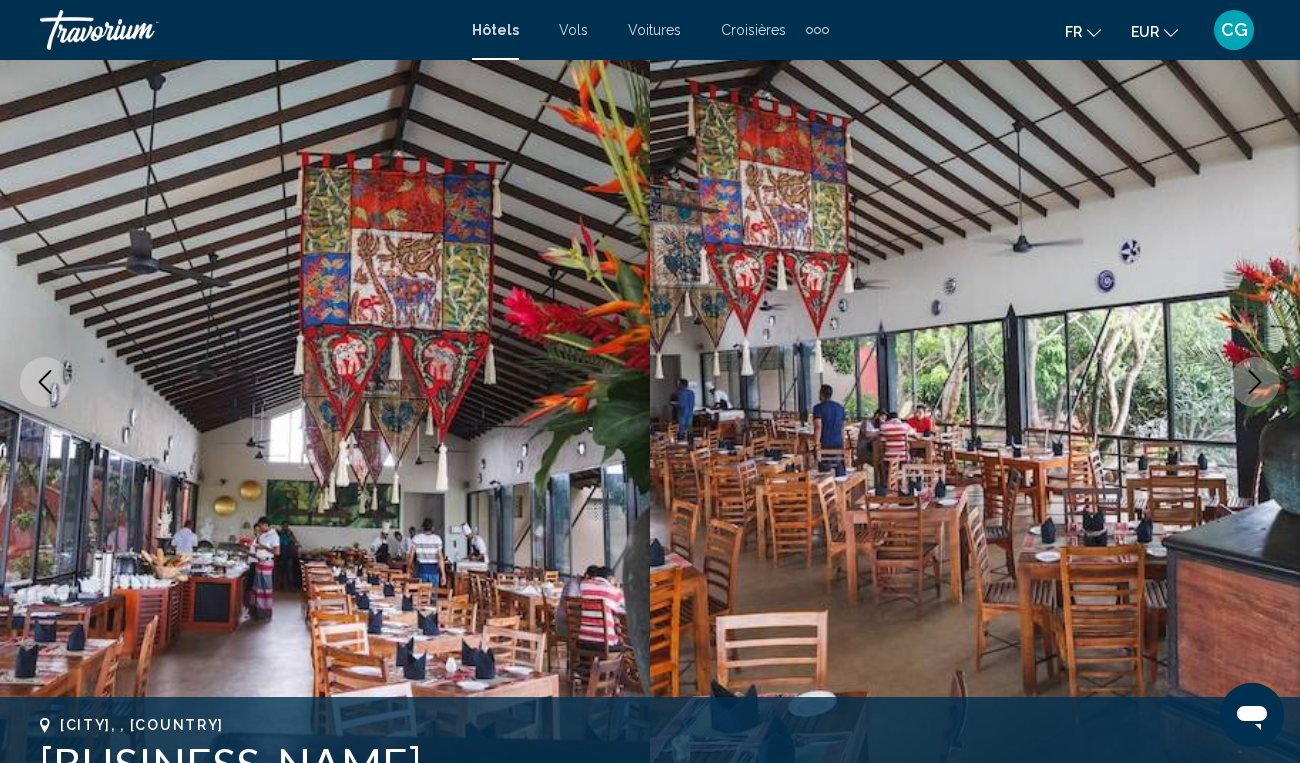 click 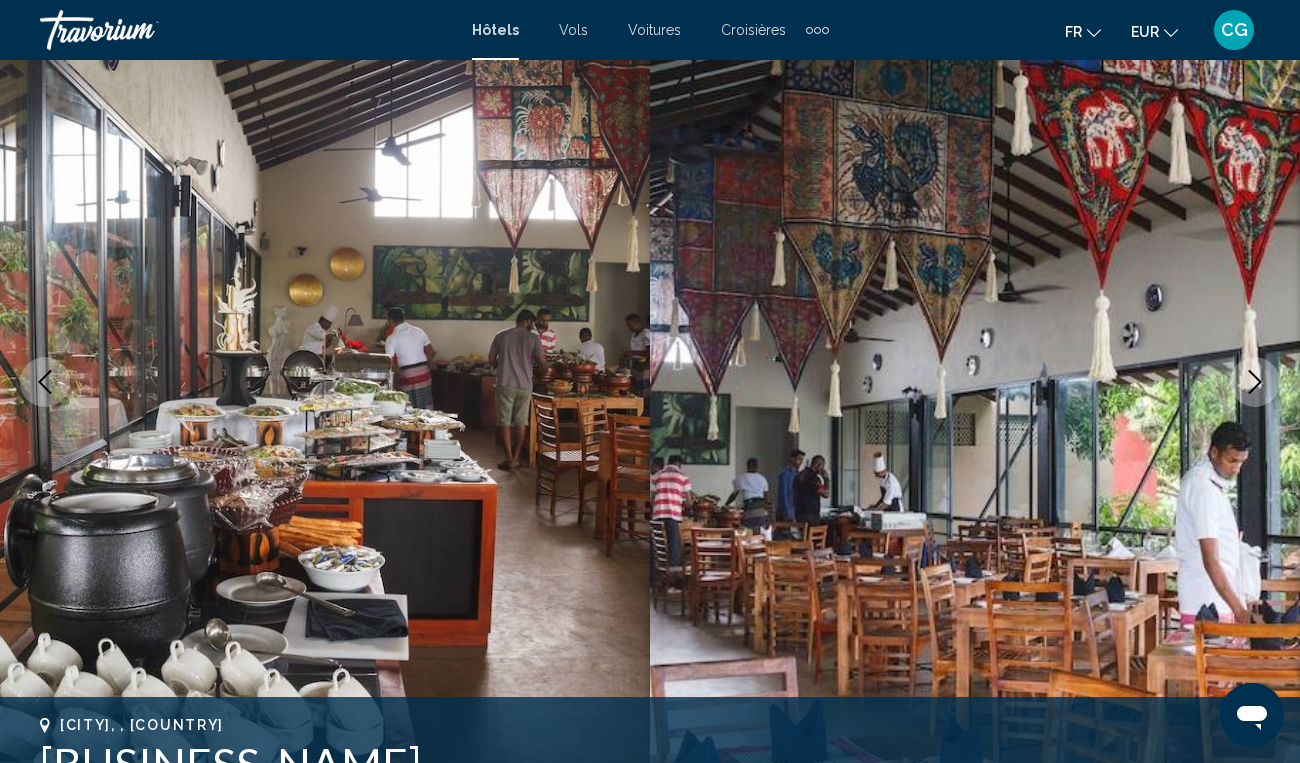 click 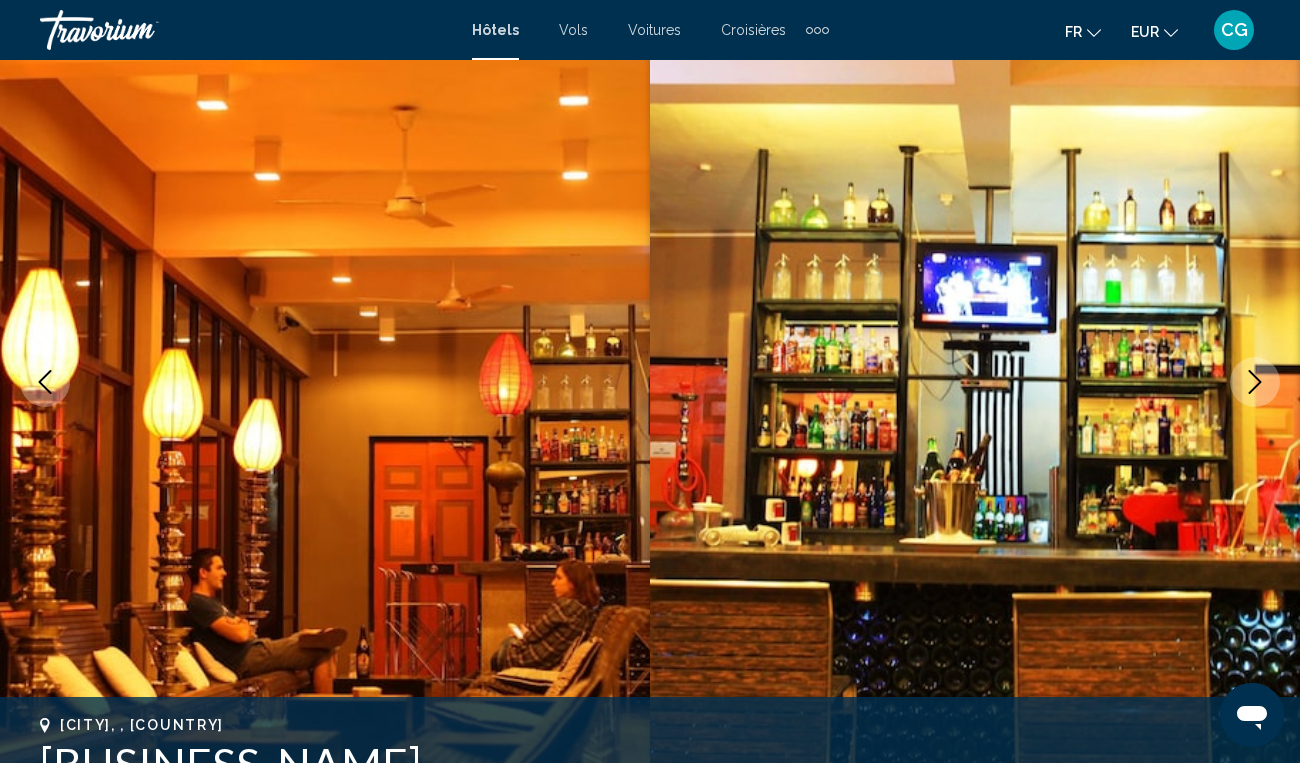 click 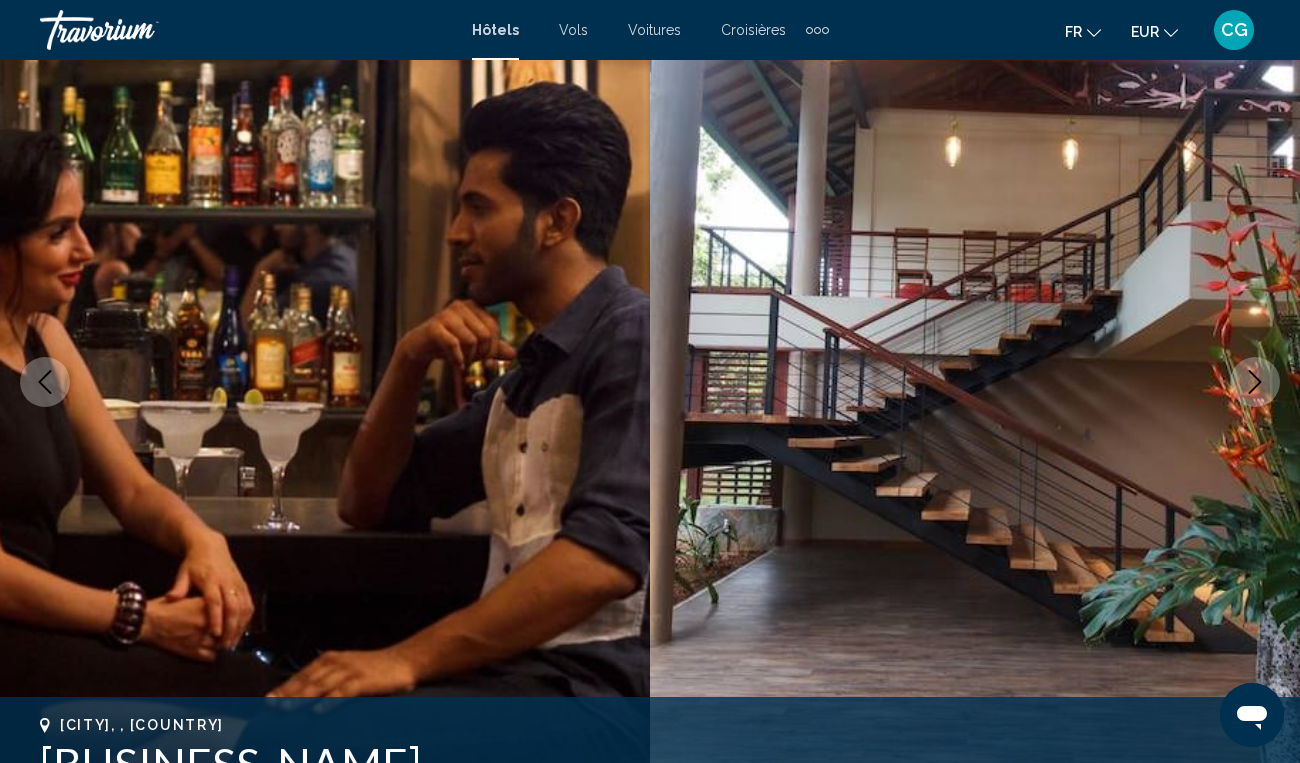 click 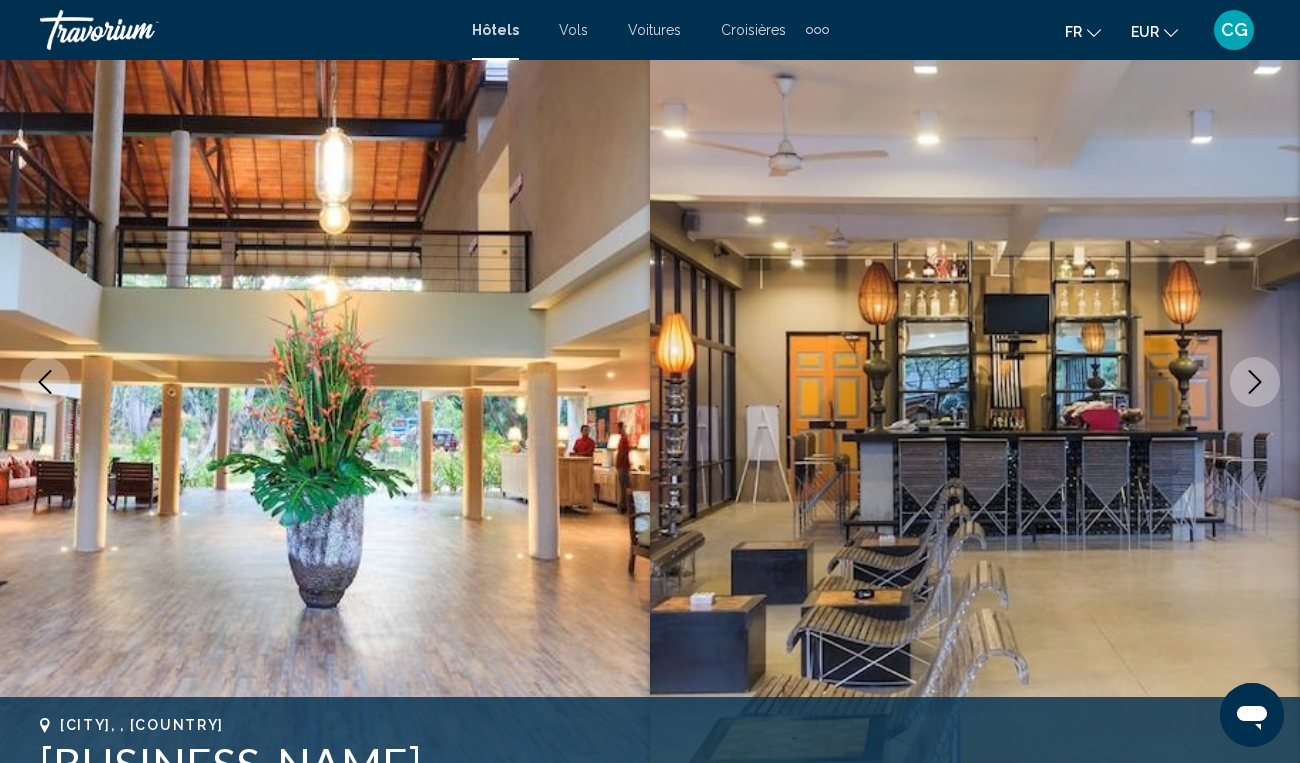 click 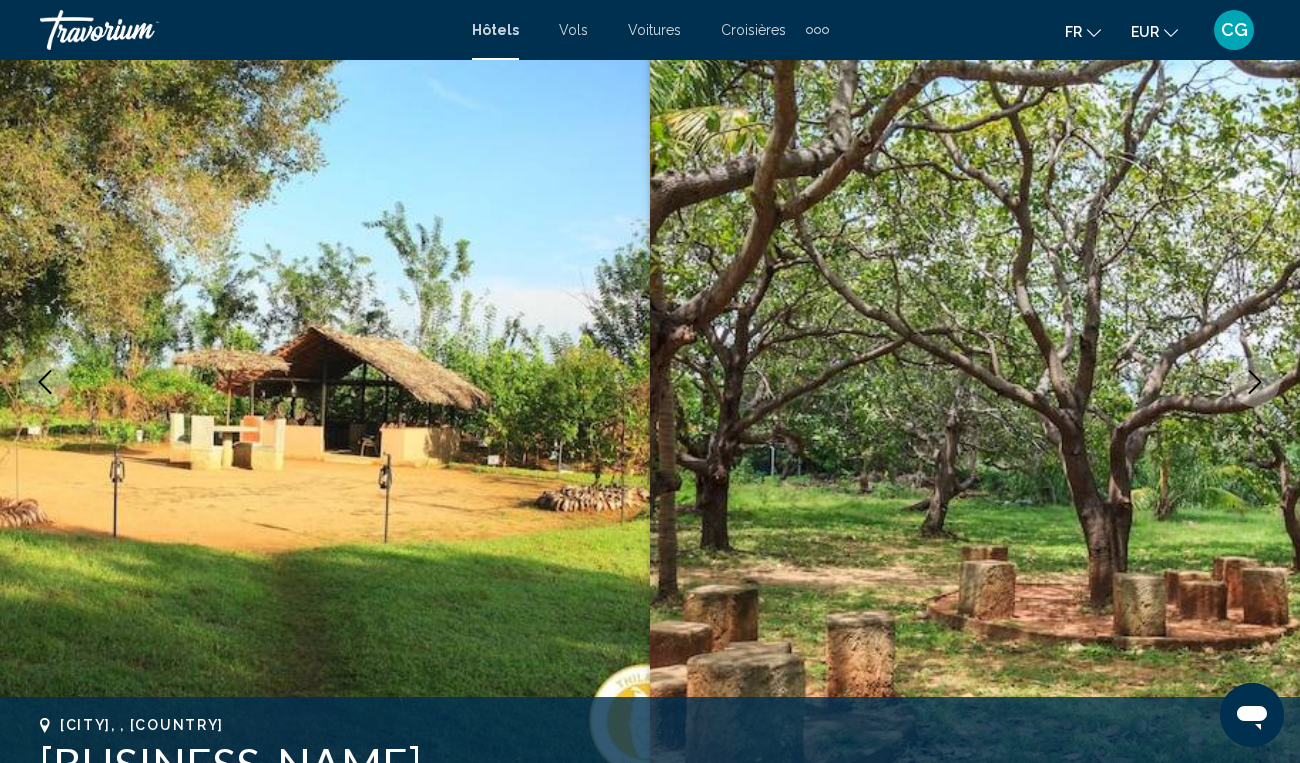 click 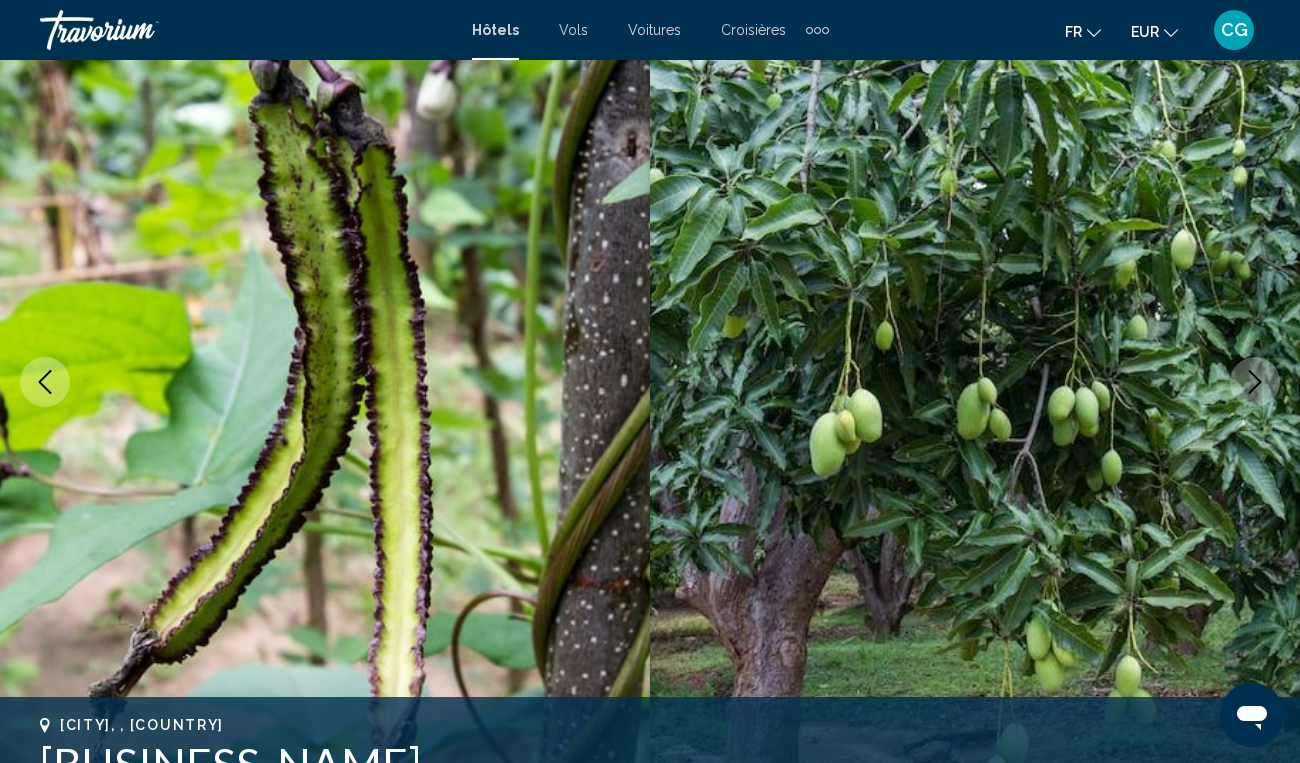 click 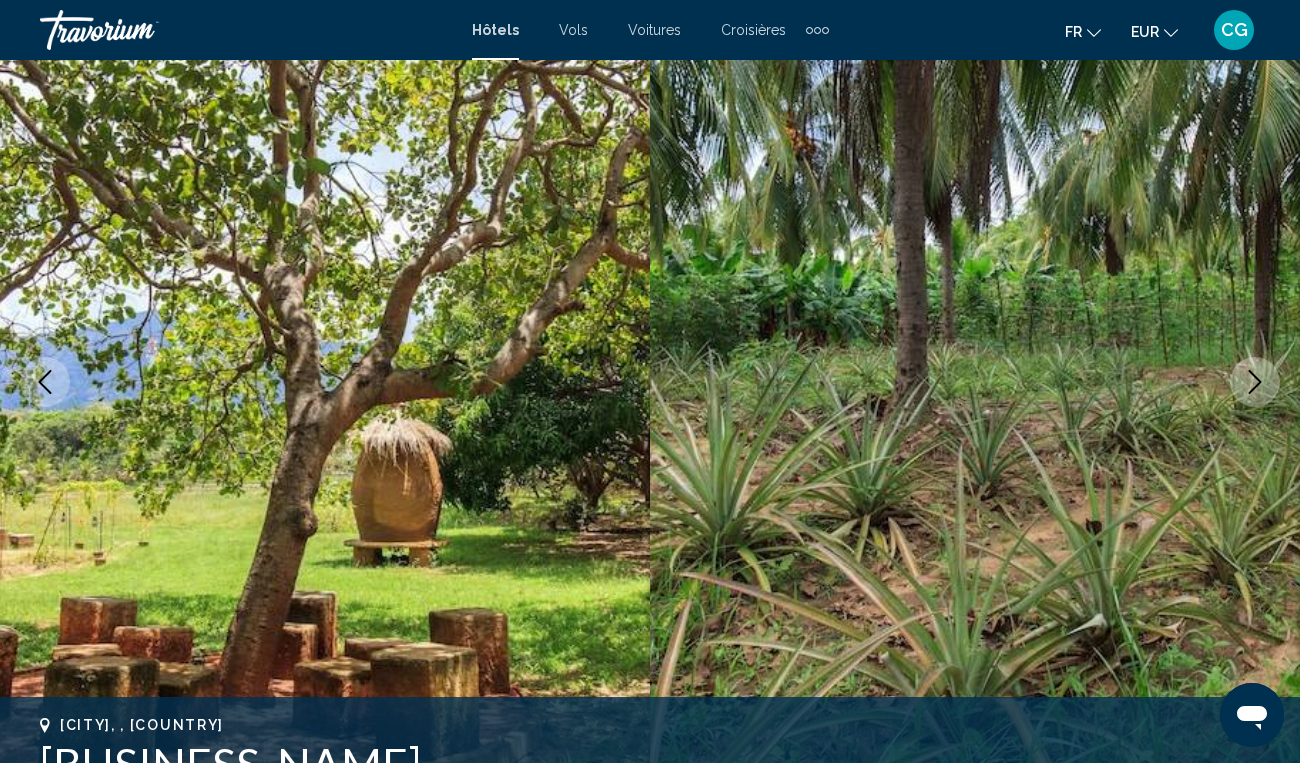 click 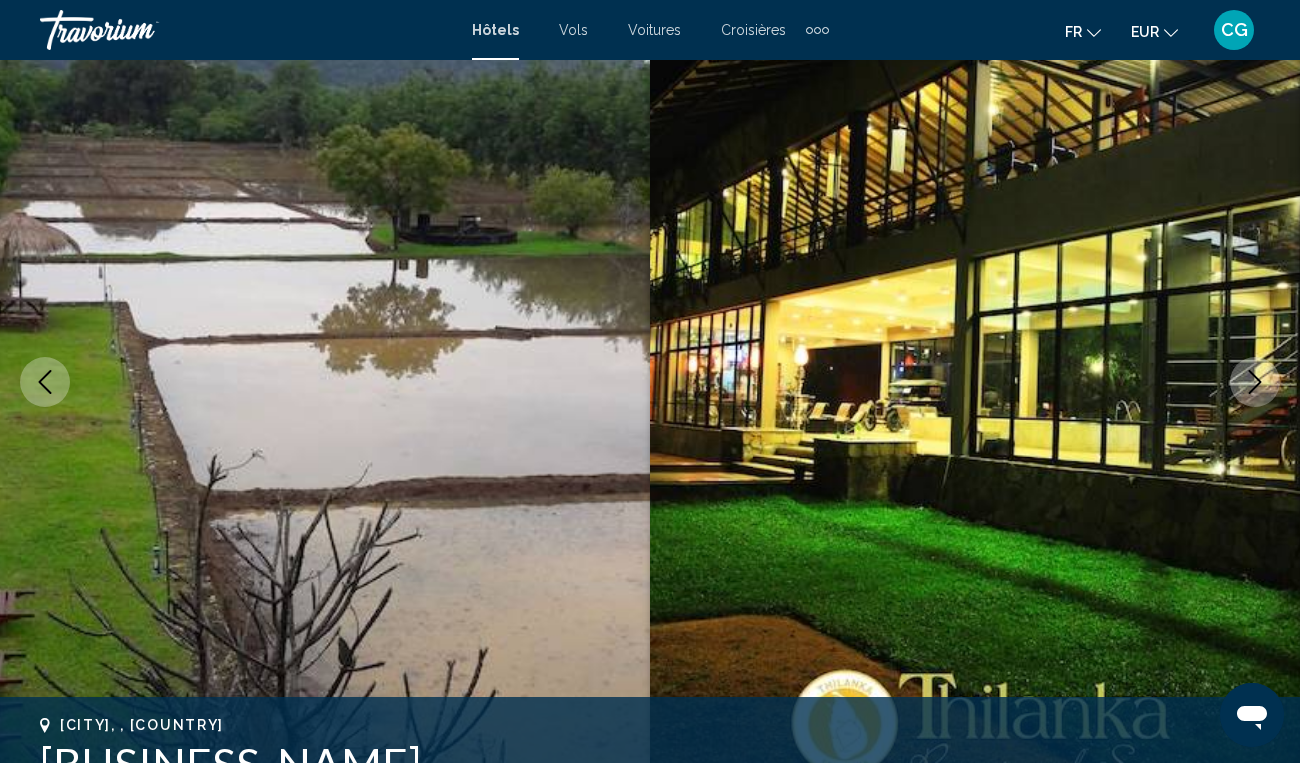 click 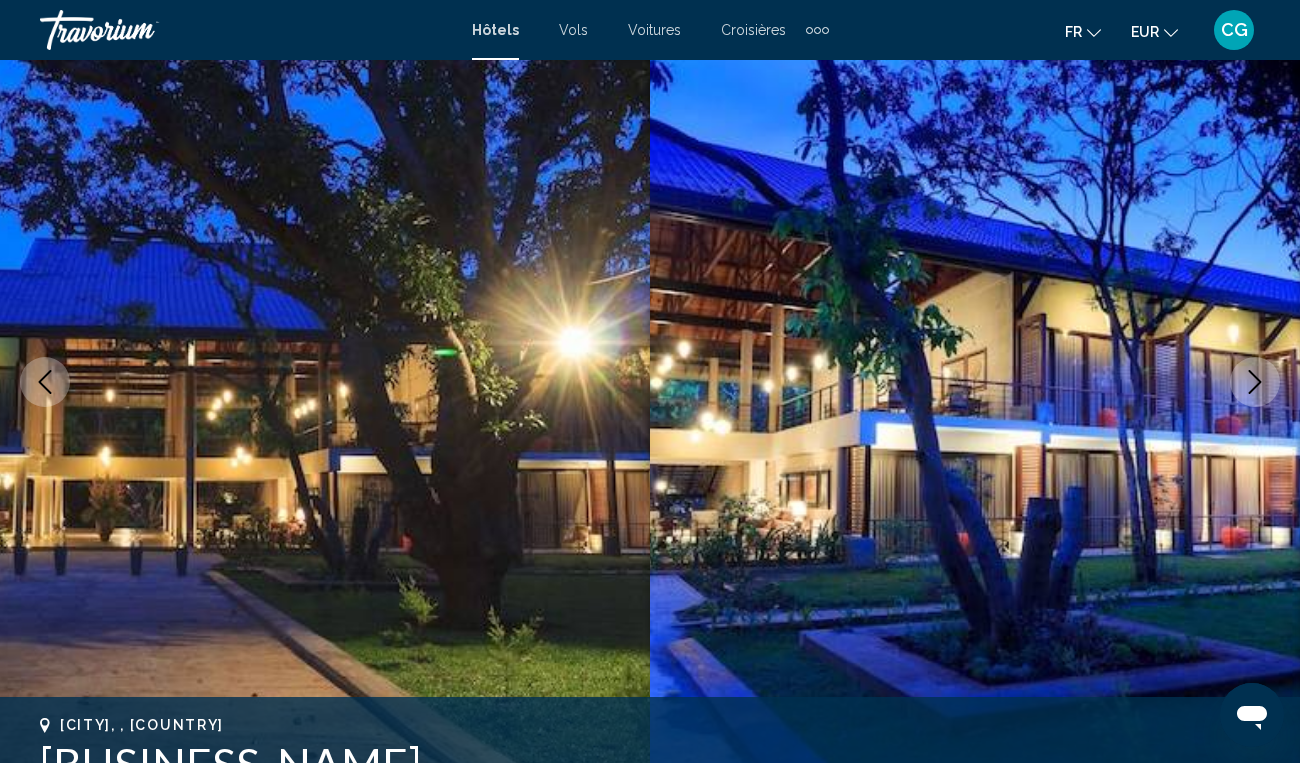 click 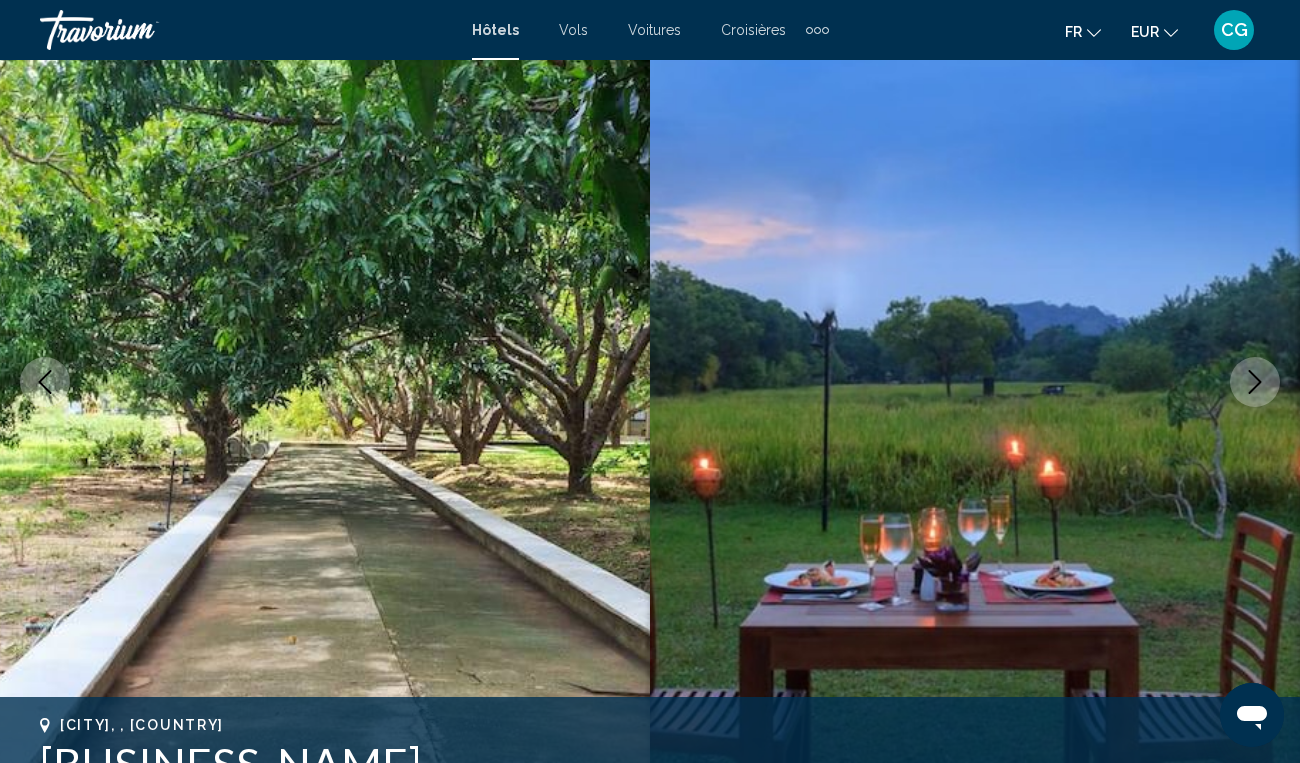 click 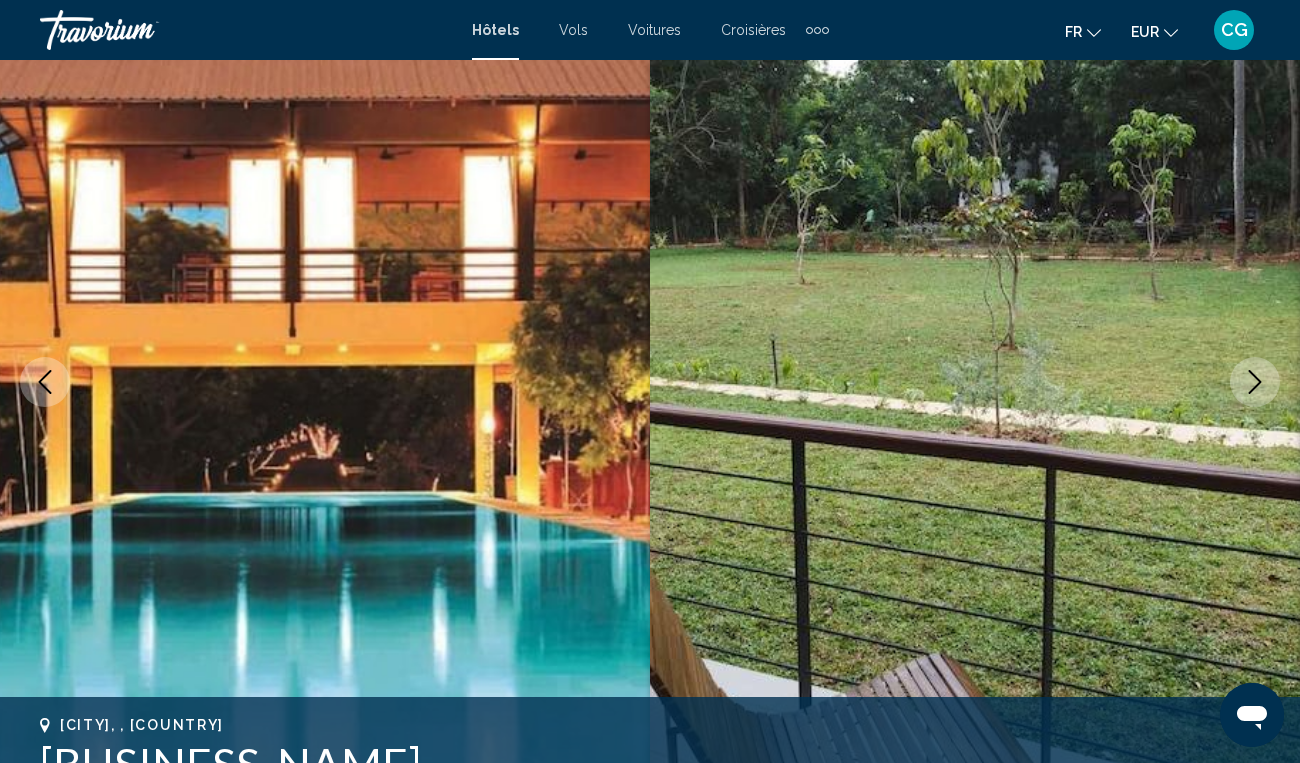 click 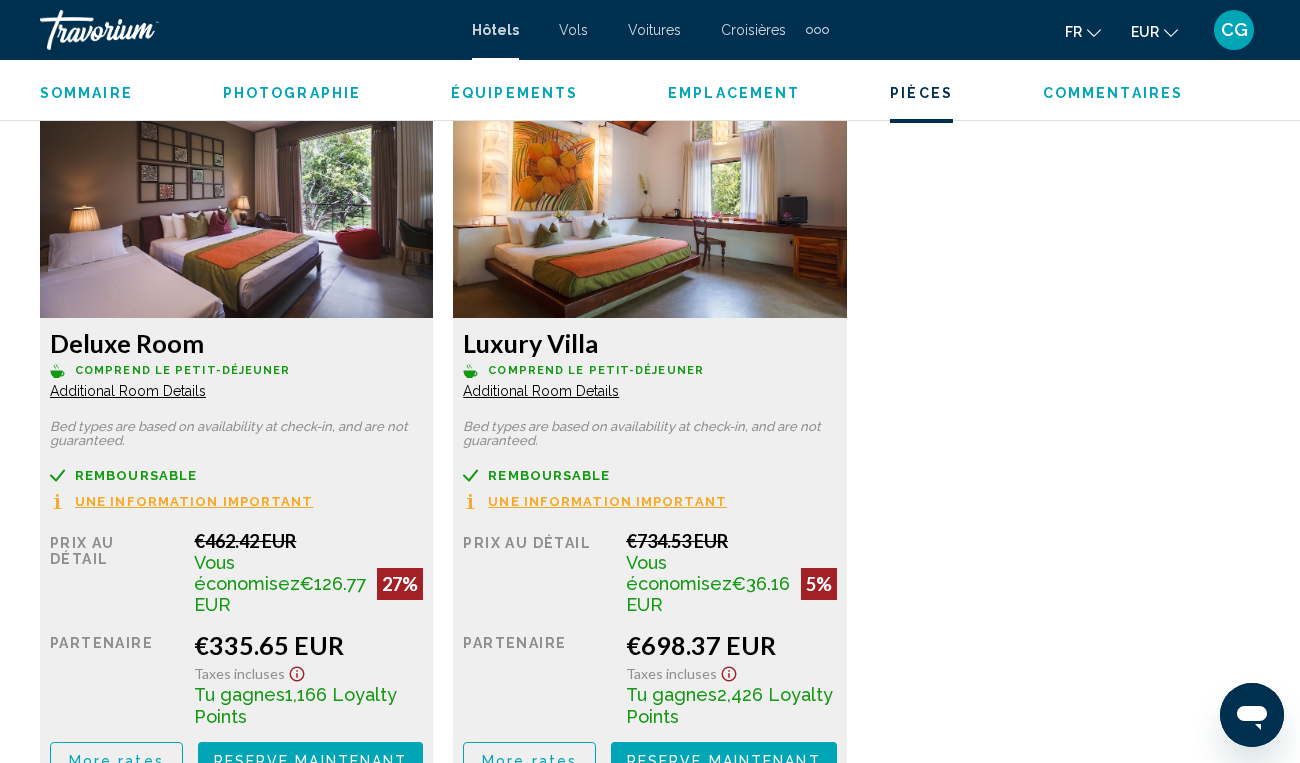 scroll, scrollTop: 3014, scrollLeft: 0, axis: vertical 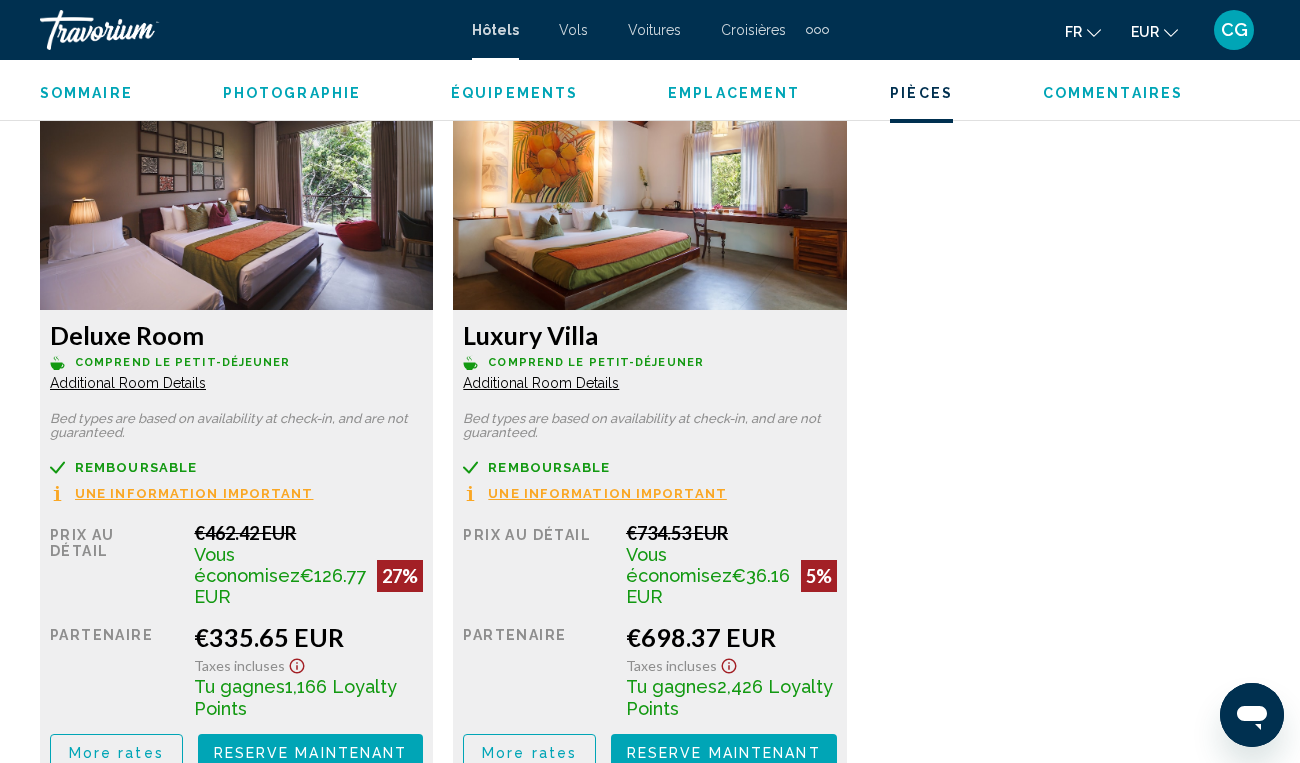 click on "Une information important" at bounding box center [194, 493] 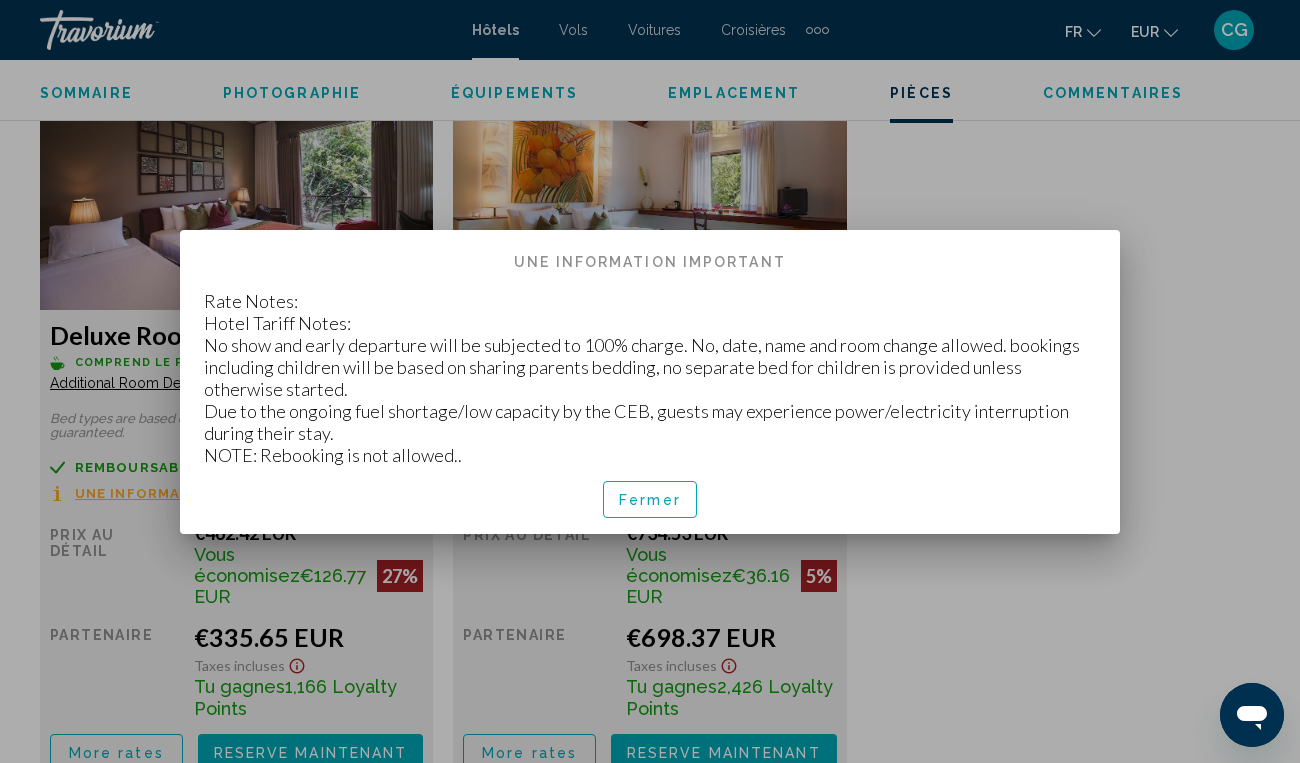scroll, scrollTop: 0, scrollLeft: 0, axis: both 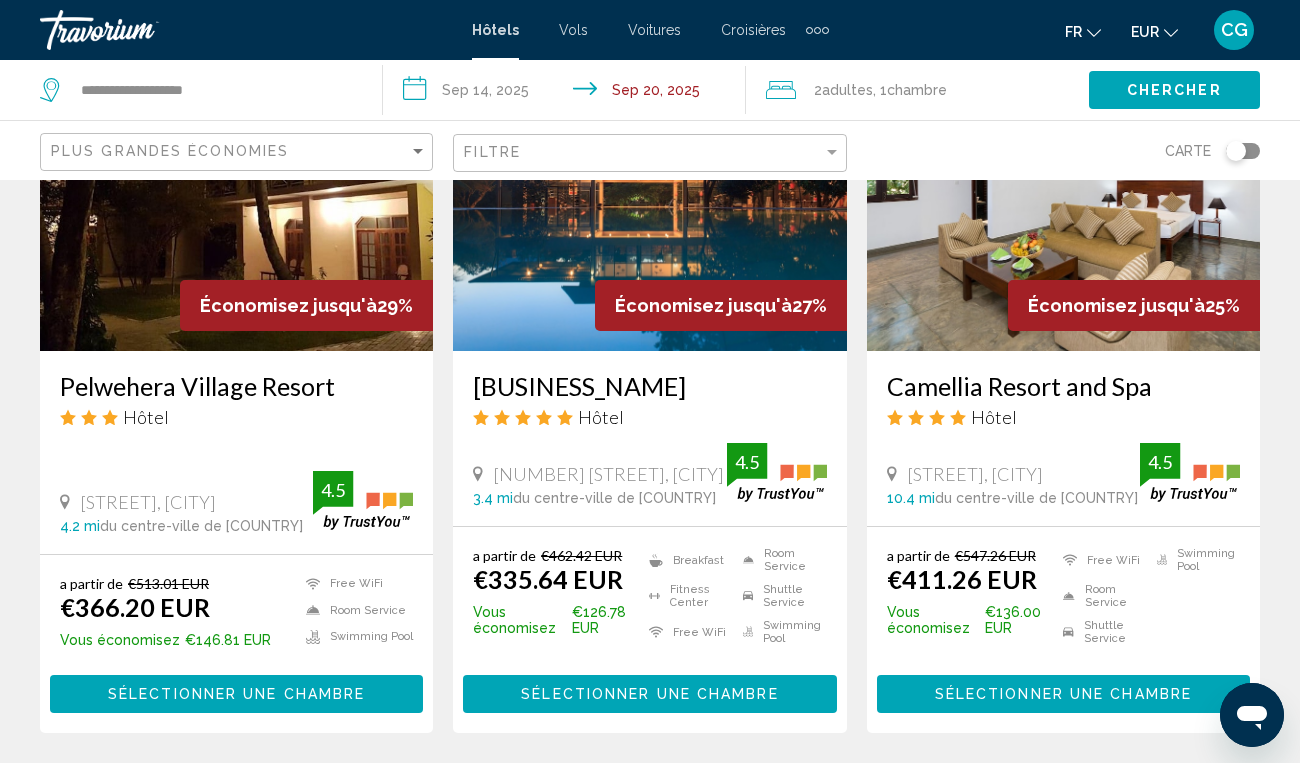 click at bounding box center (1063, 191) 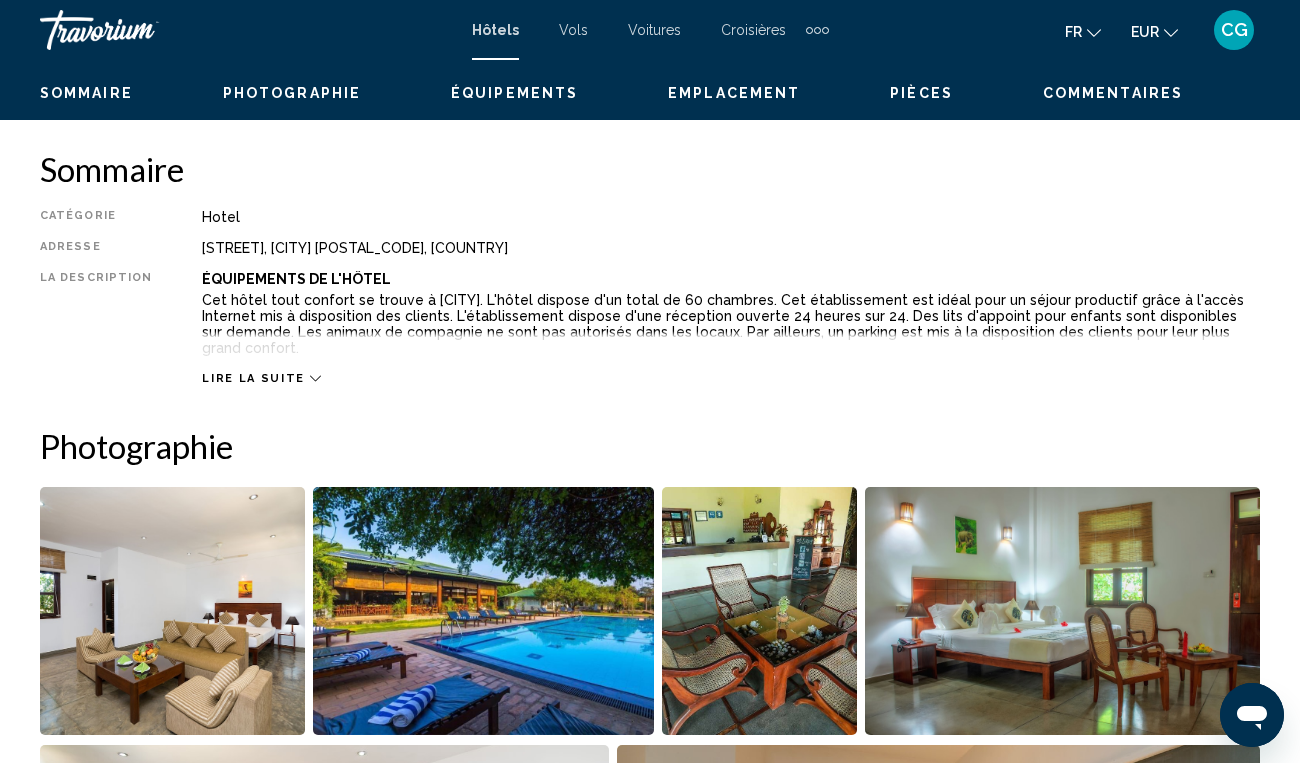 scroll, scrollTop: 153, scrollLeft: 0, axis: vertical 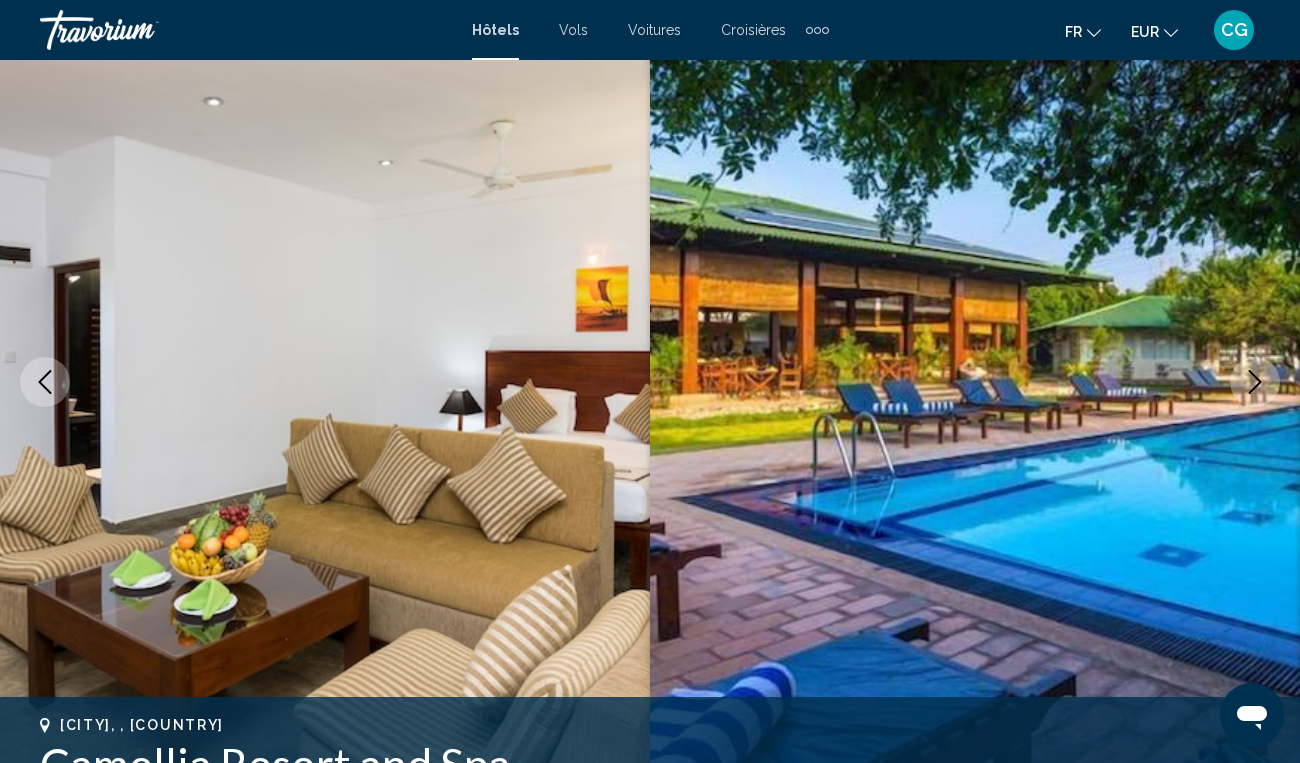 click 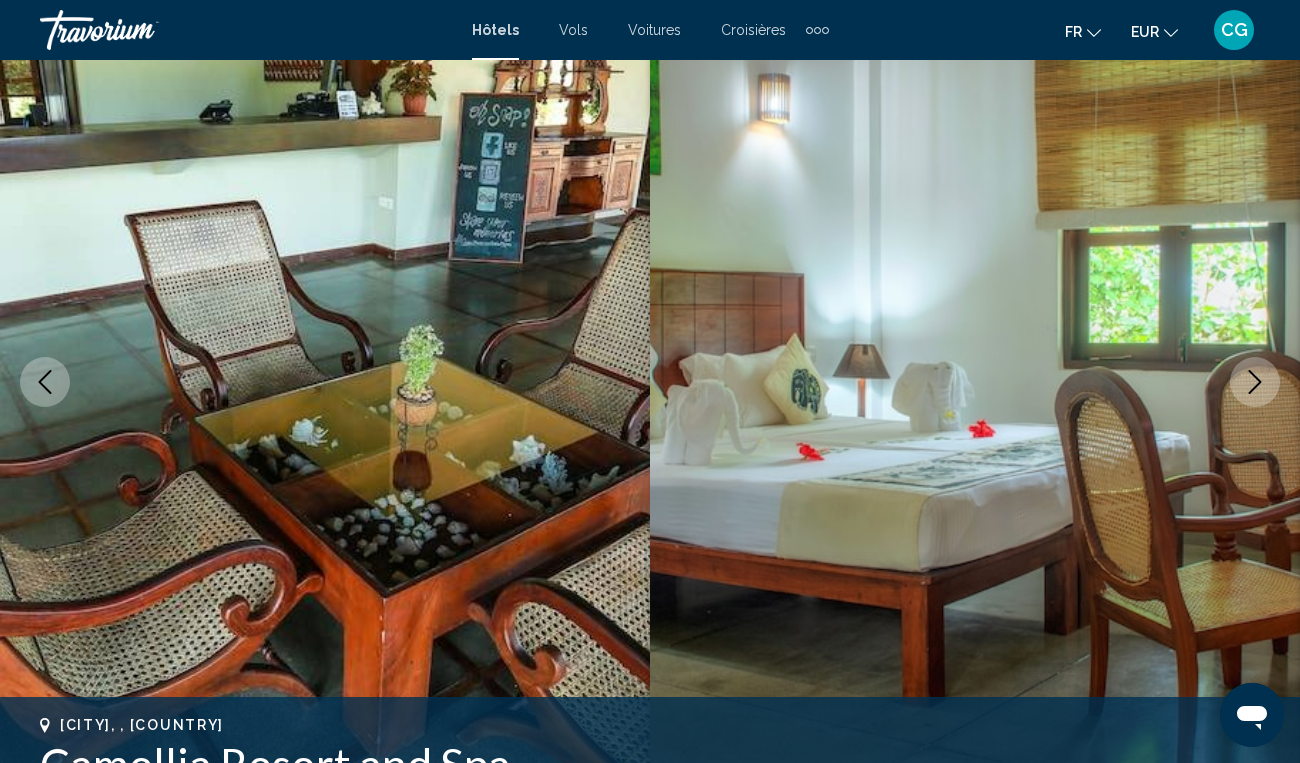 click 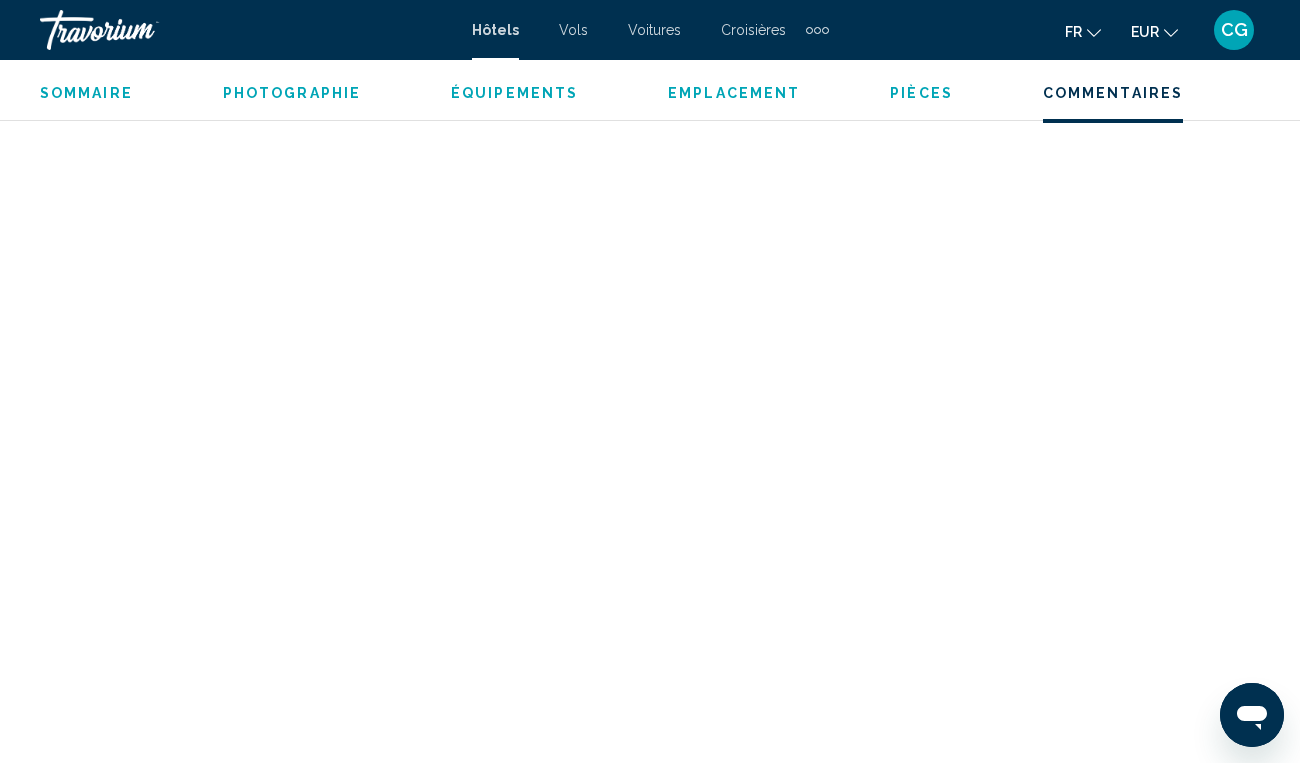 scroll, scrollTop: 4018, scrollLeft: 0, axis: vertical 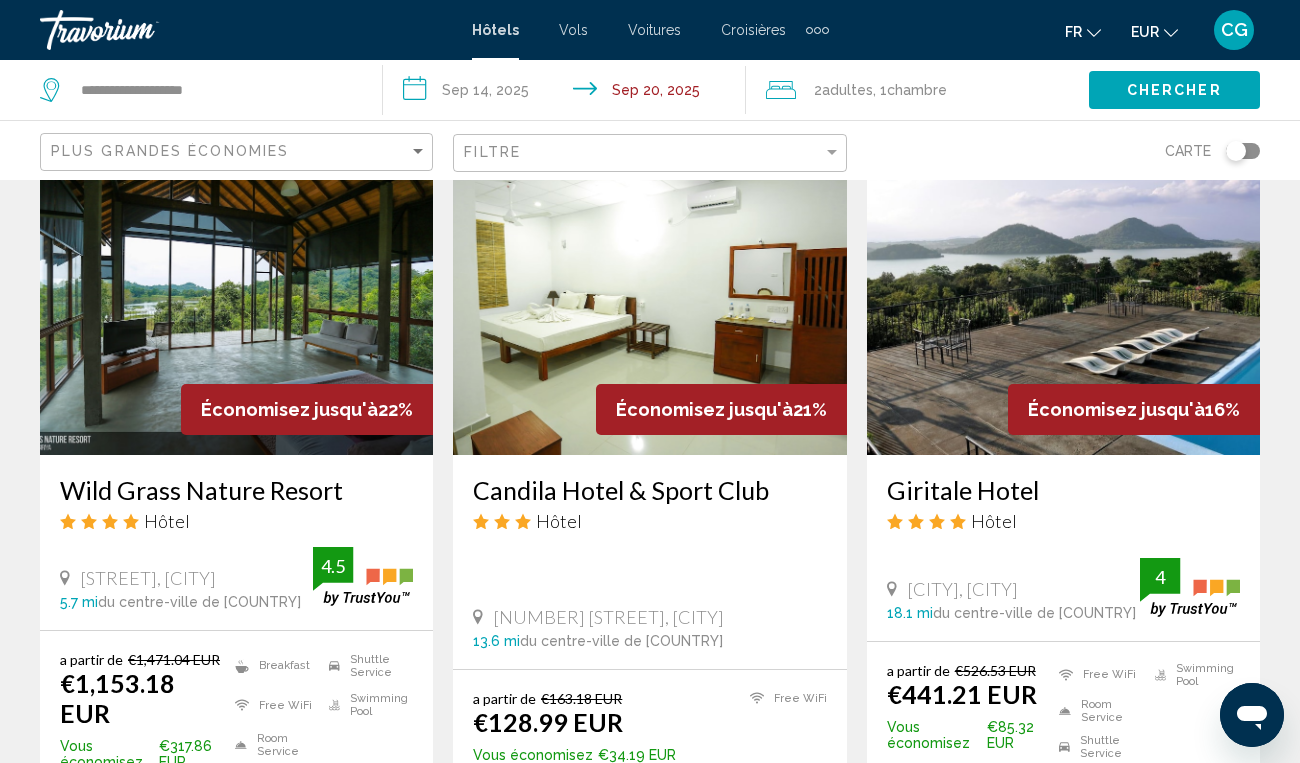 click at bounding box center [1063, 295] 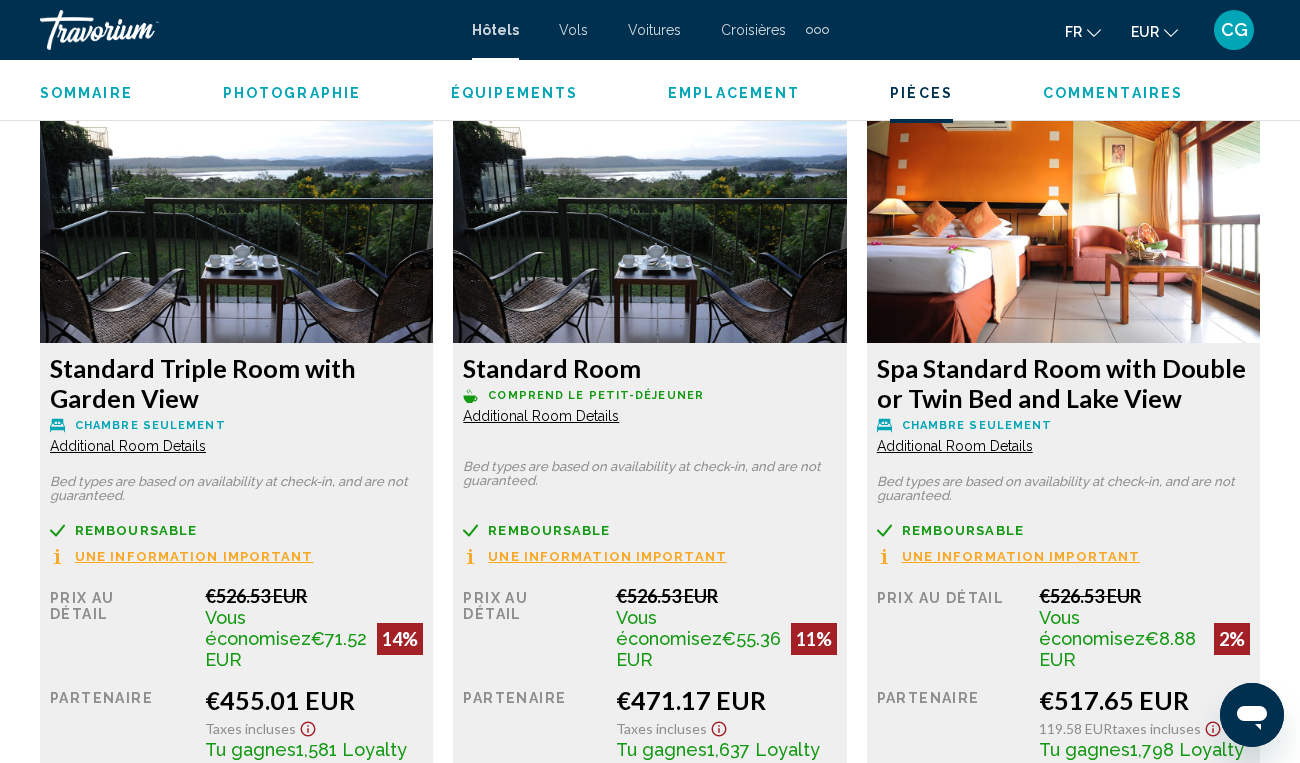 scroll, scrollTop: 3843, scrollLeft: 0, axis: vertical 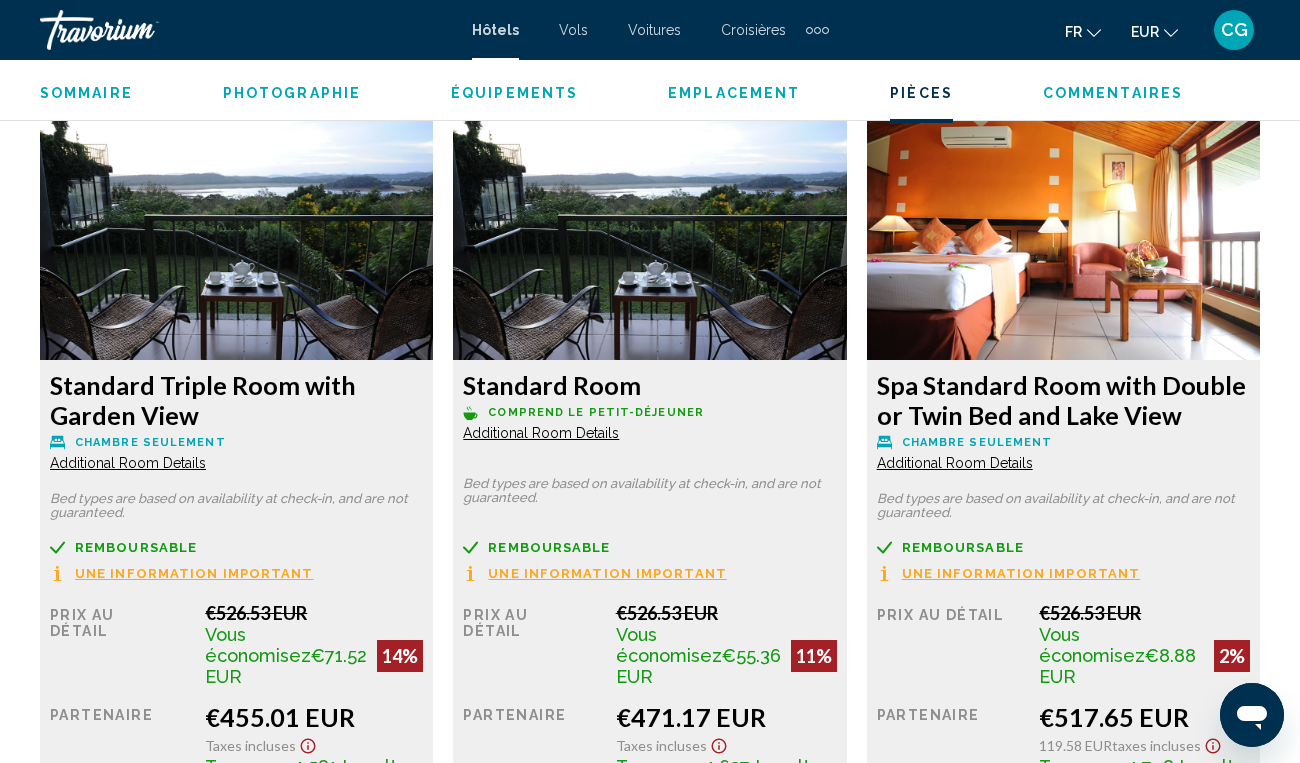 click at bounding box center [236, -536] 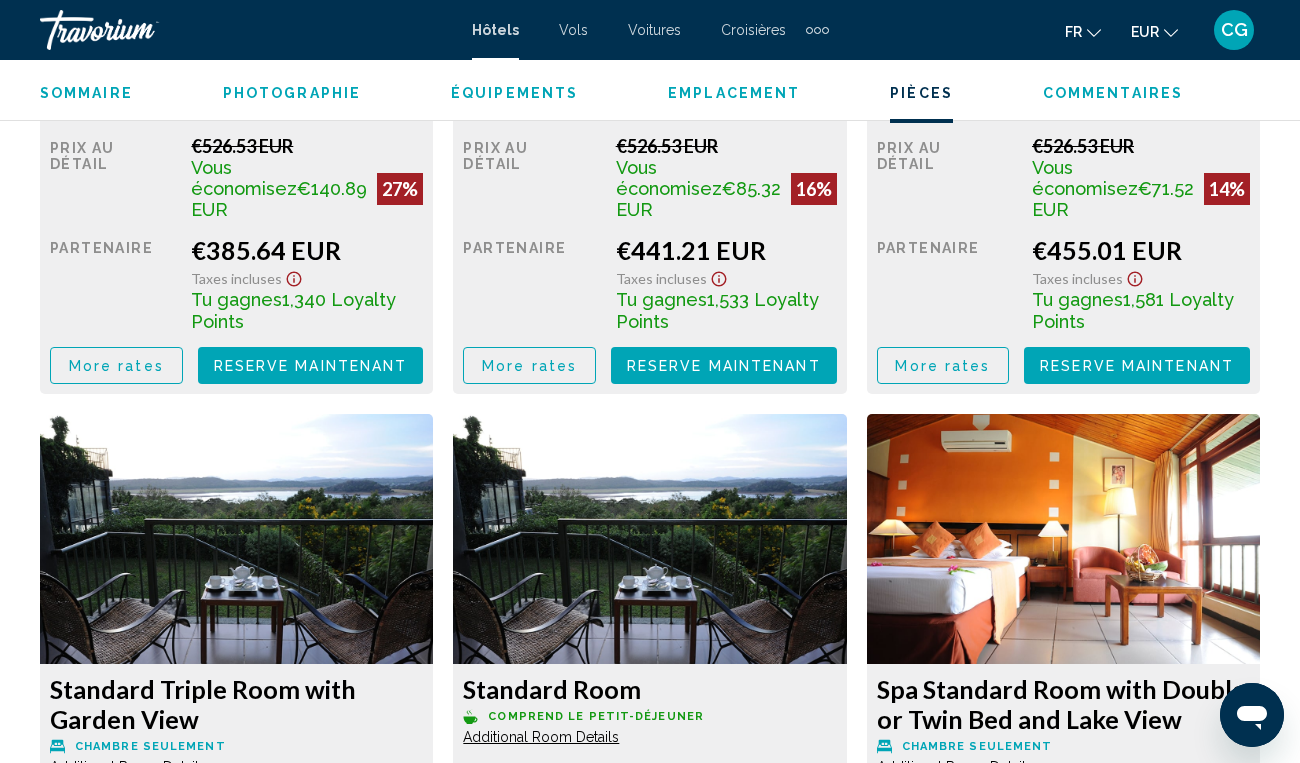 scroll, scrollTop: 3529, scrollLeft: 0, axis: vertical 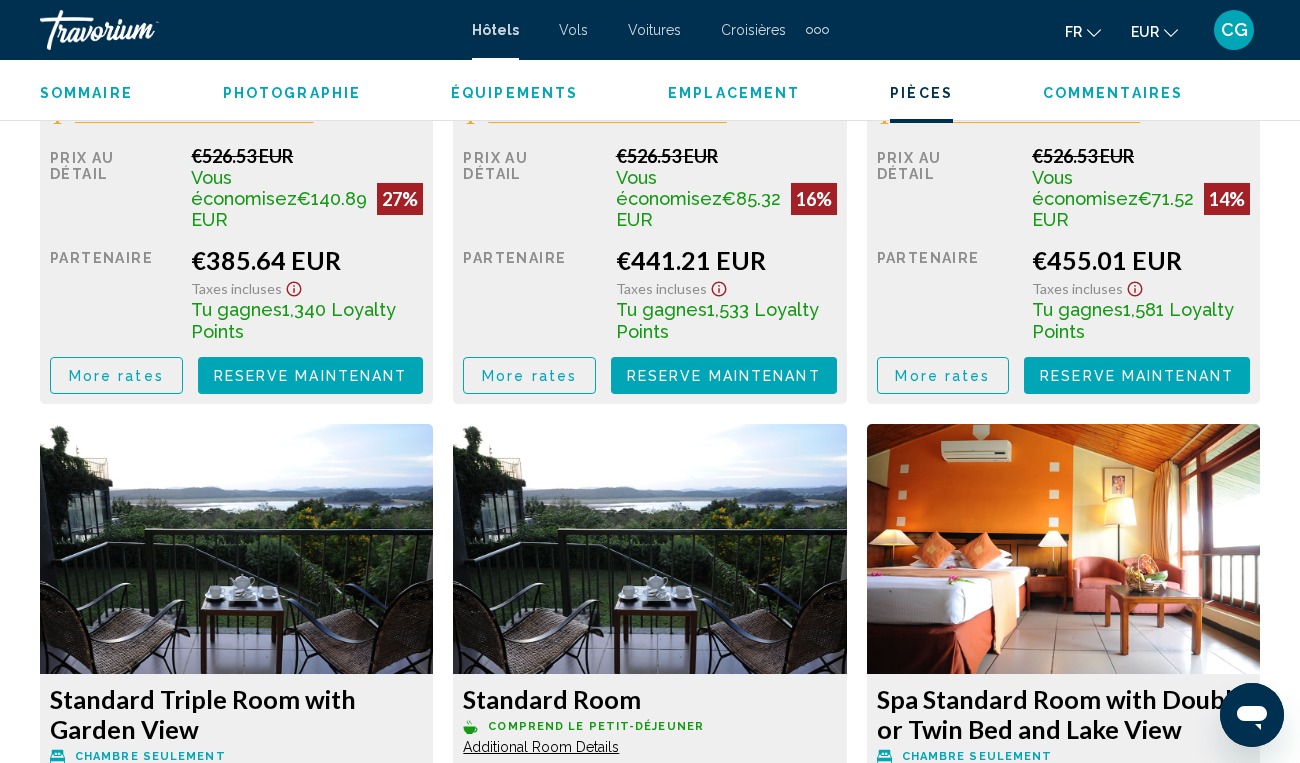 click at bounding box center [236, -222] 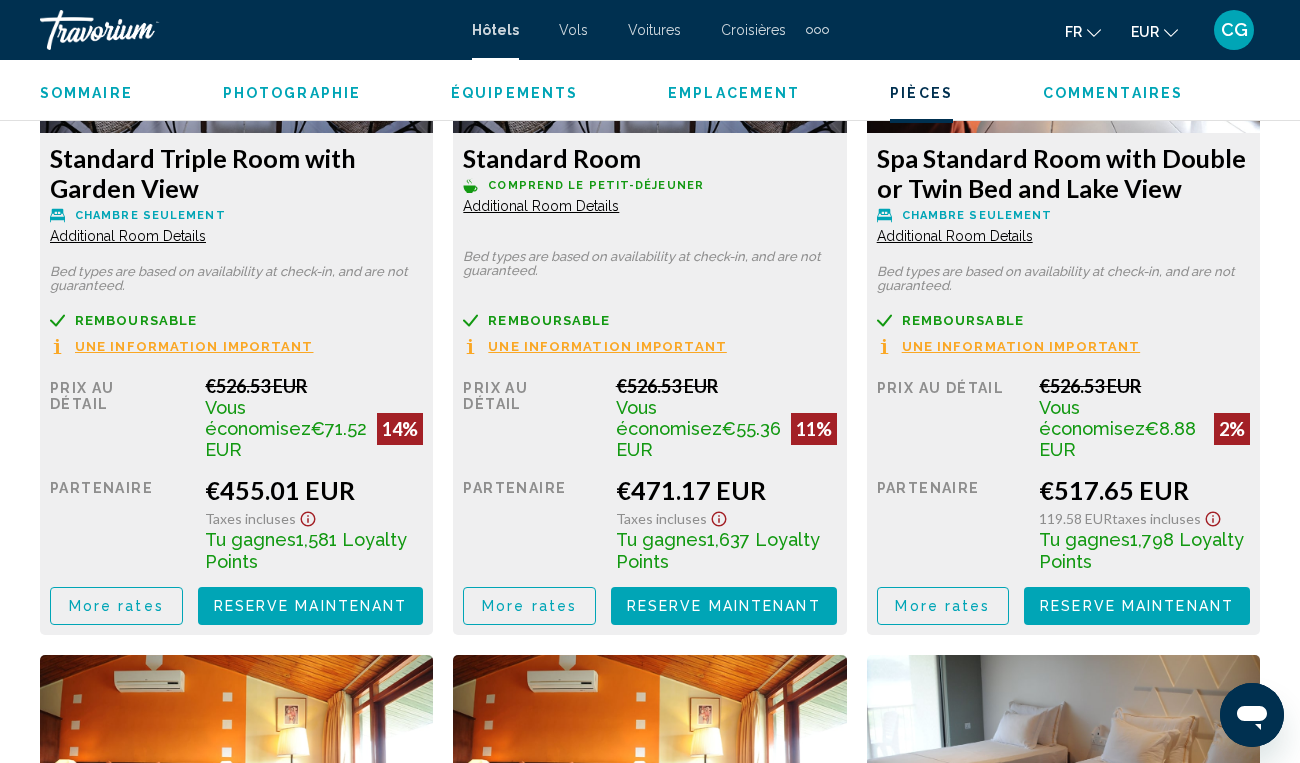 scroll, scrollTop: 4087, scrollLeft: 0, axis: vertical 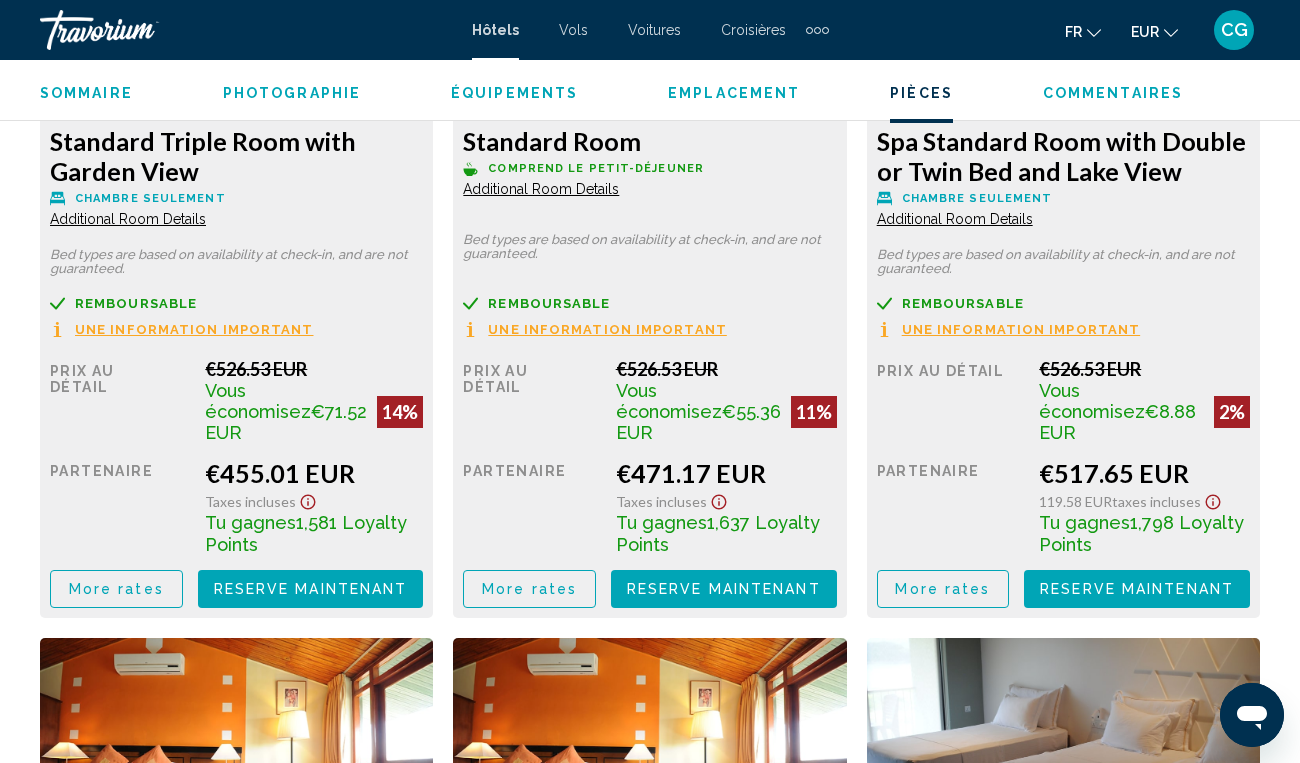 click on "Reserve maintenant" at bounding box center (311, -182) 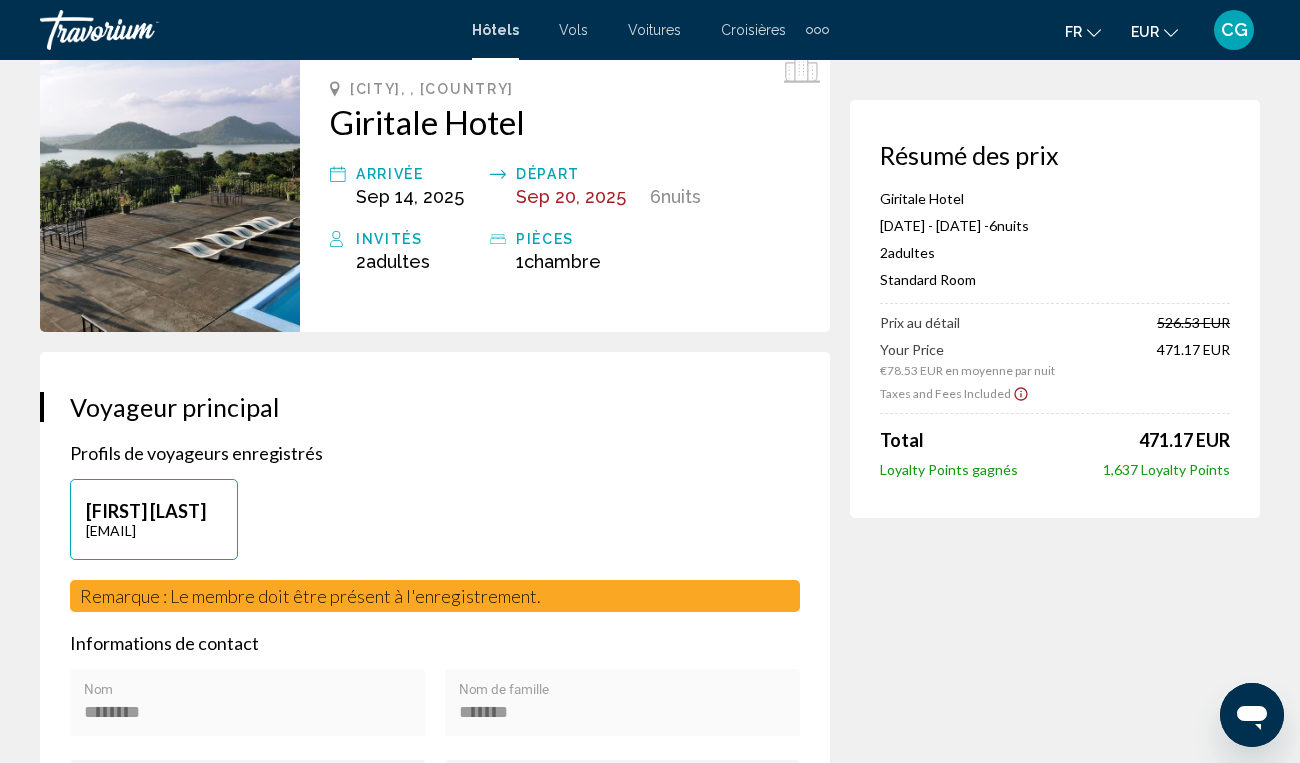 scroll, scrollTop: 0, scrollLeft: 0, axis: both 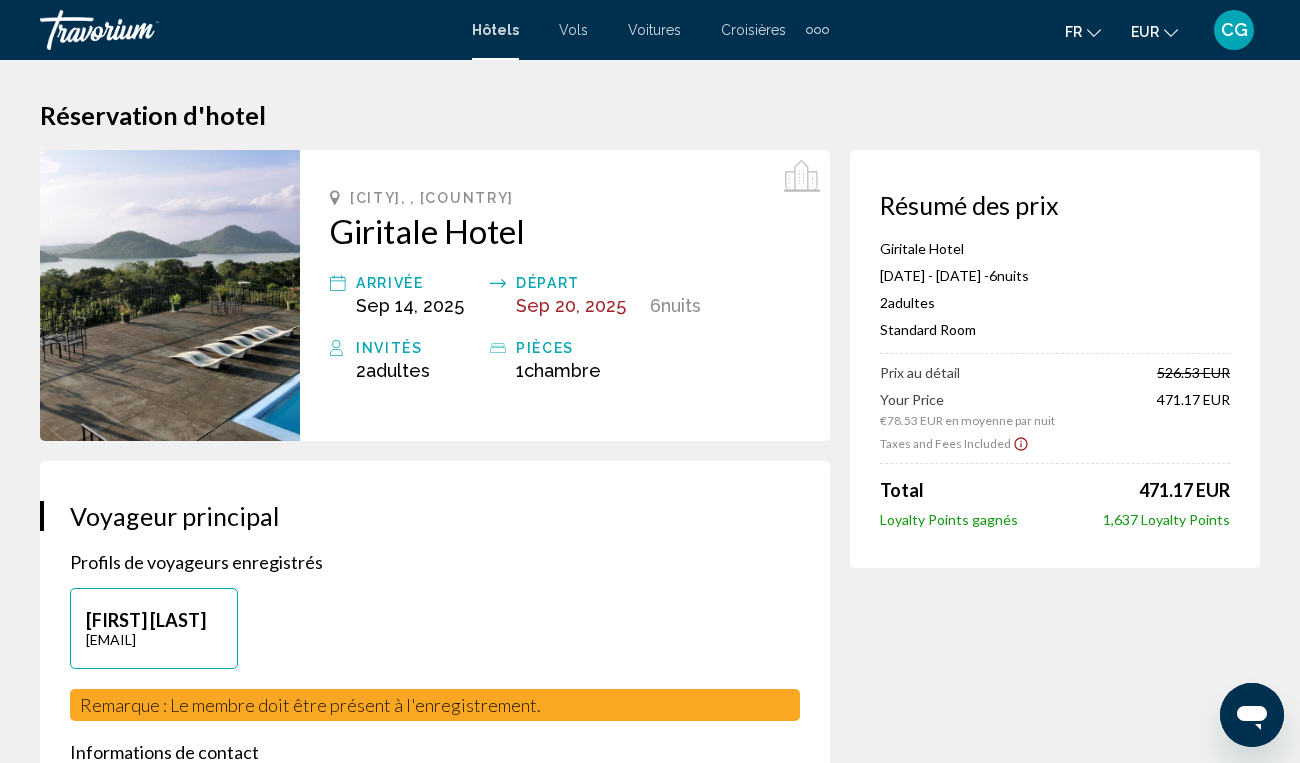 click on "Giritale Hotel" at bounding box center (565, 231) 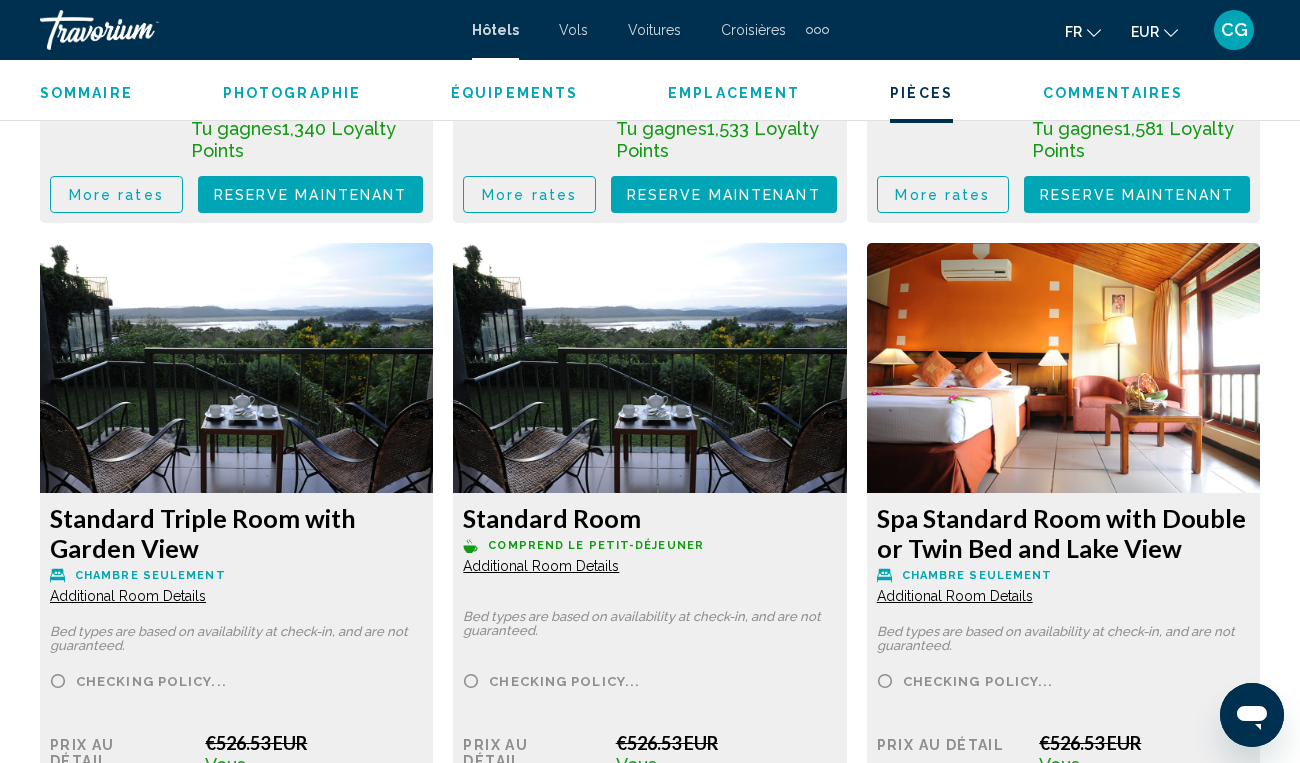 scroll, scrollTop: 3710, scrollLeft: 0, axis: vertical 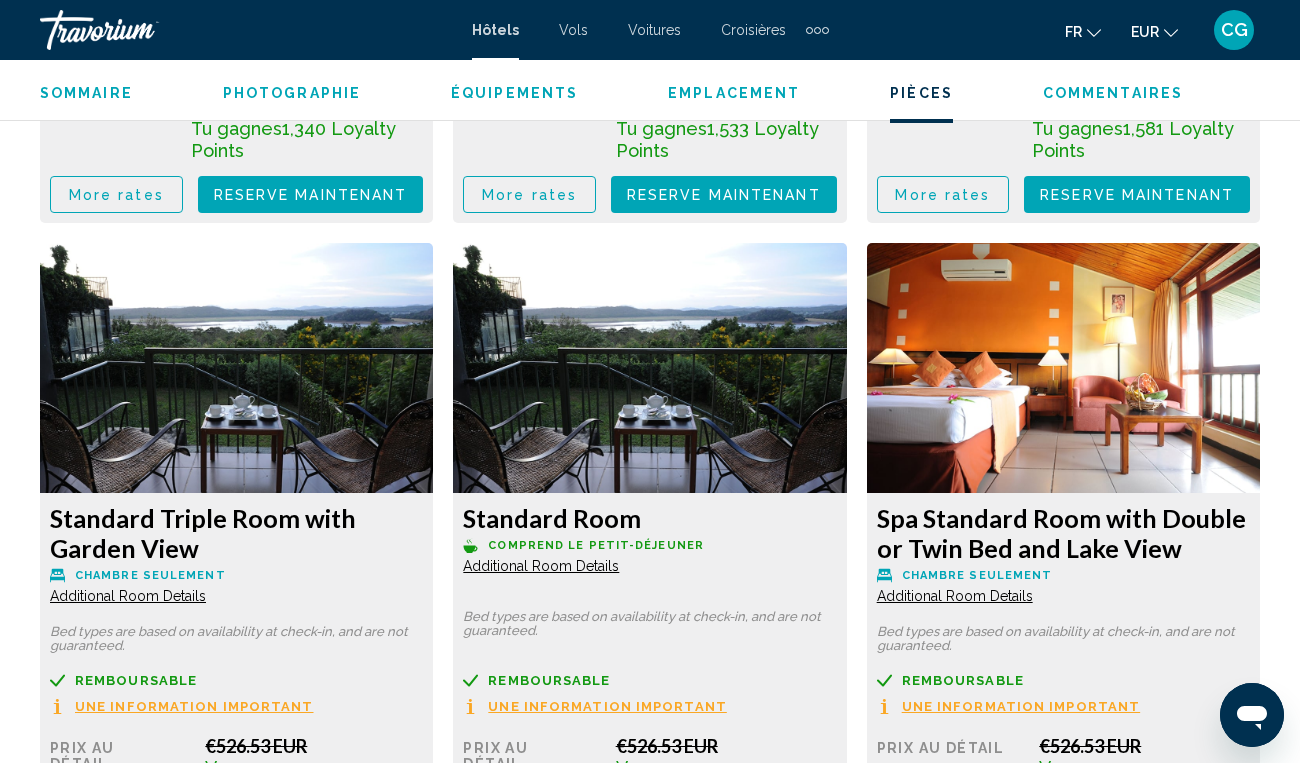 click on "Additional Room Details" at bounding box center (128, -205) 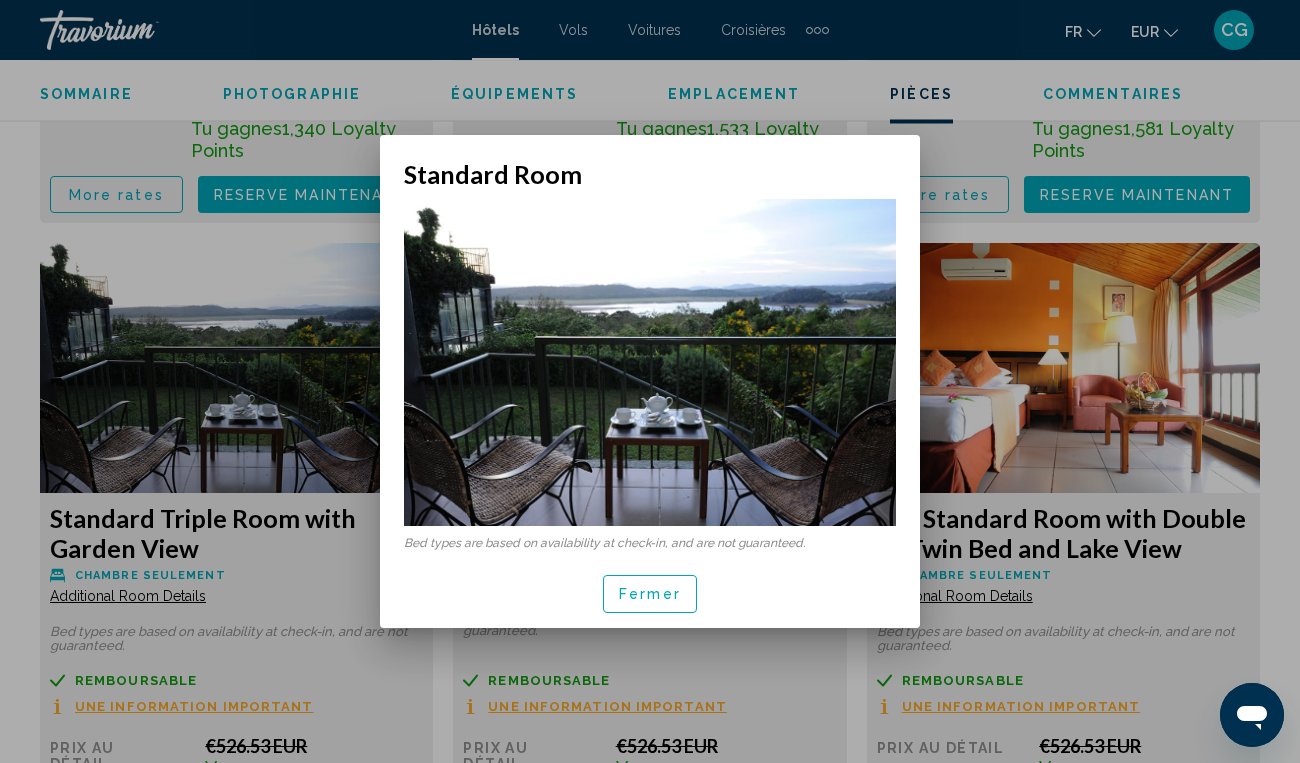 scroll, scrollTop: 0, scrollLeft: 0, axis: both 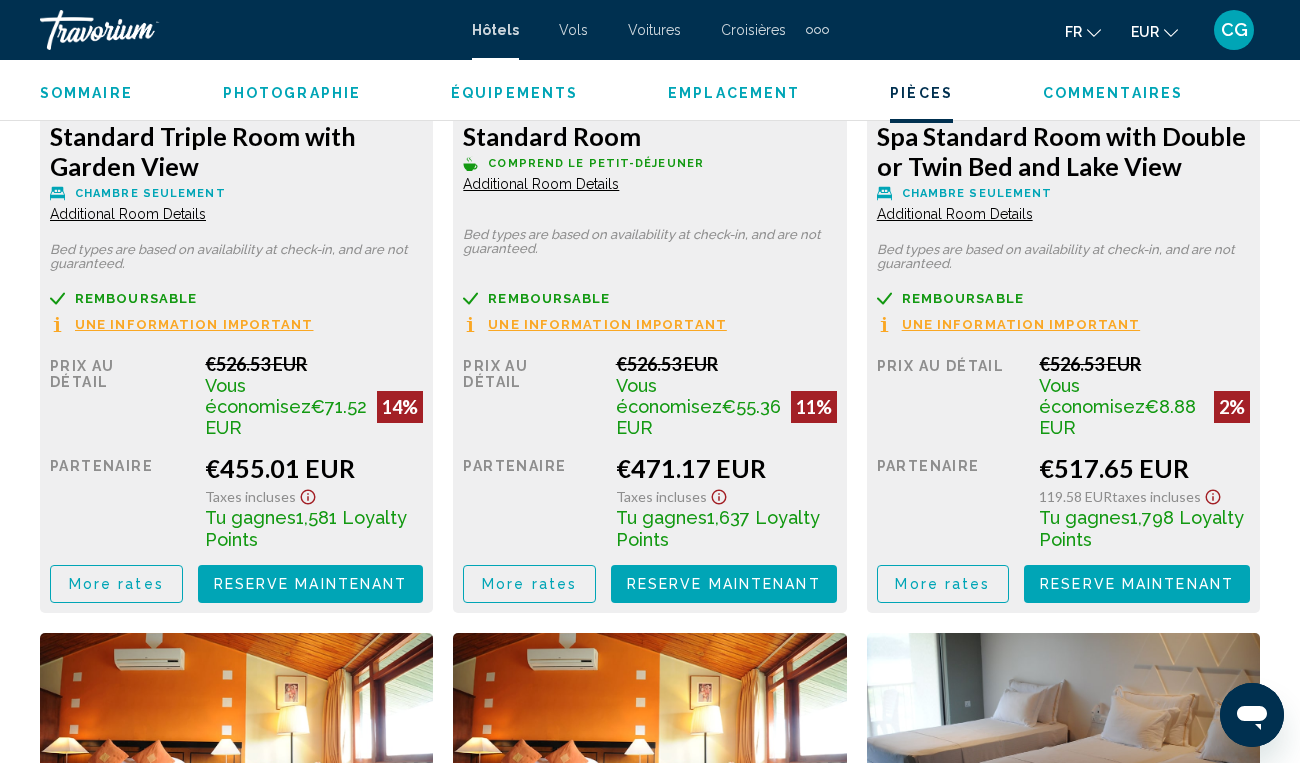 click on "Une information important" at bounding box center [194, -447] 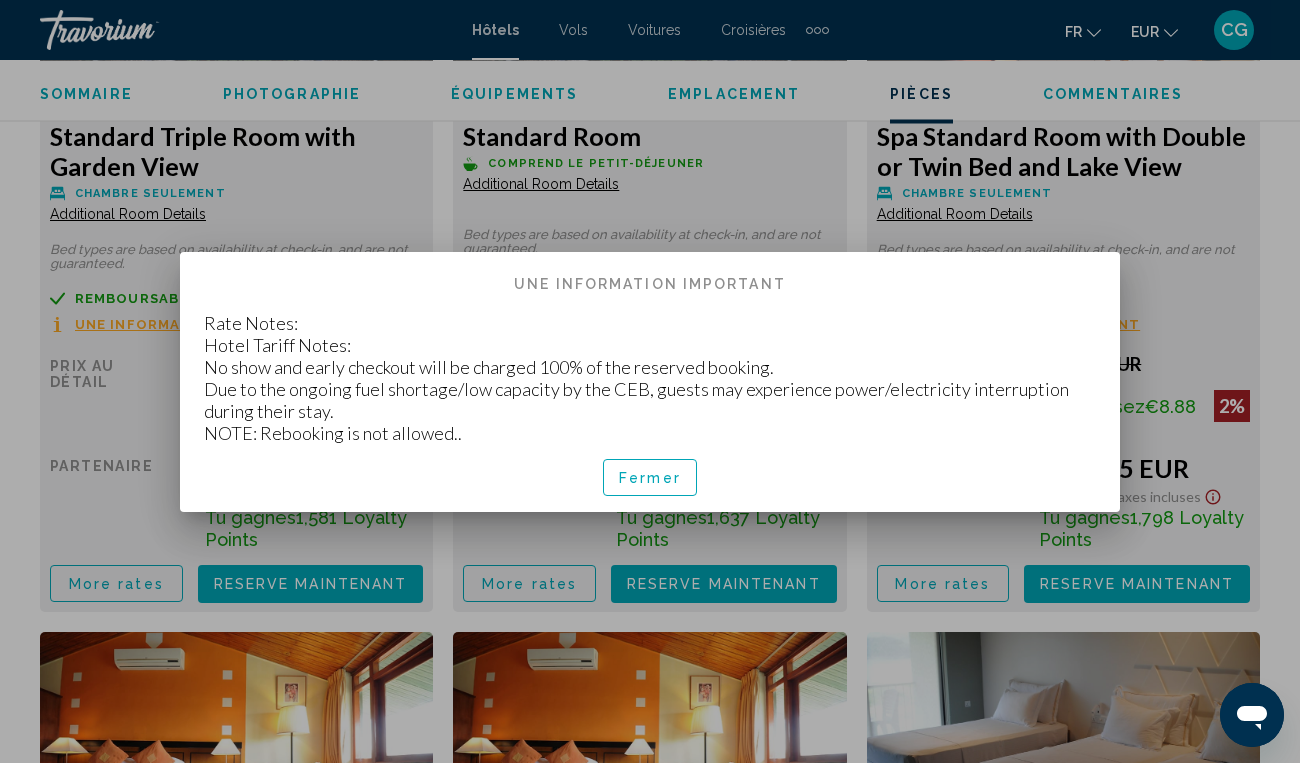 scroll, scrollTop: 0, scrollLeft: 0, axis: both 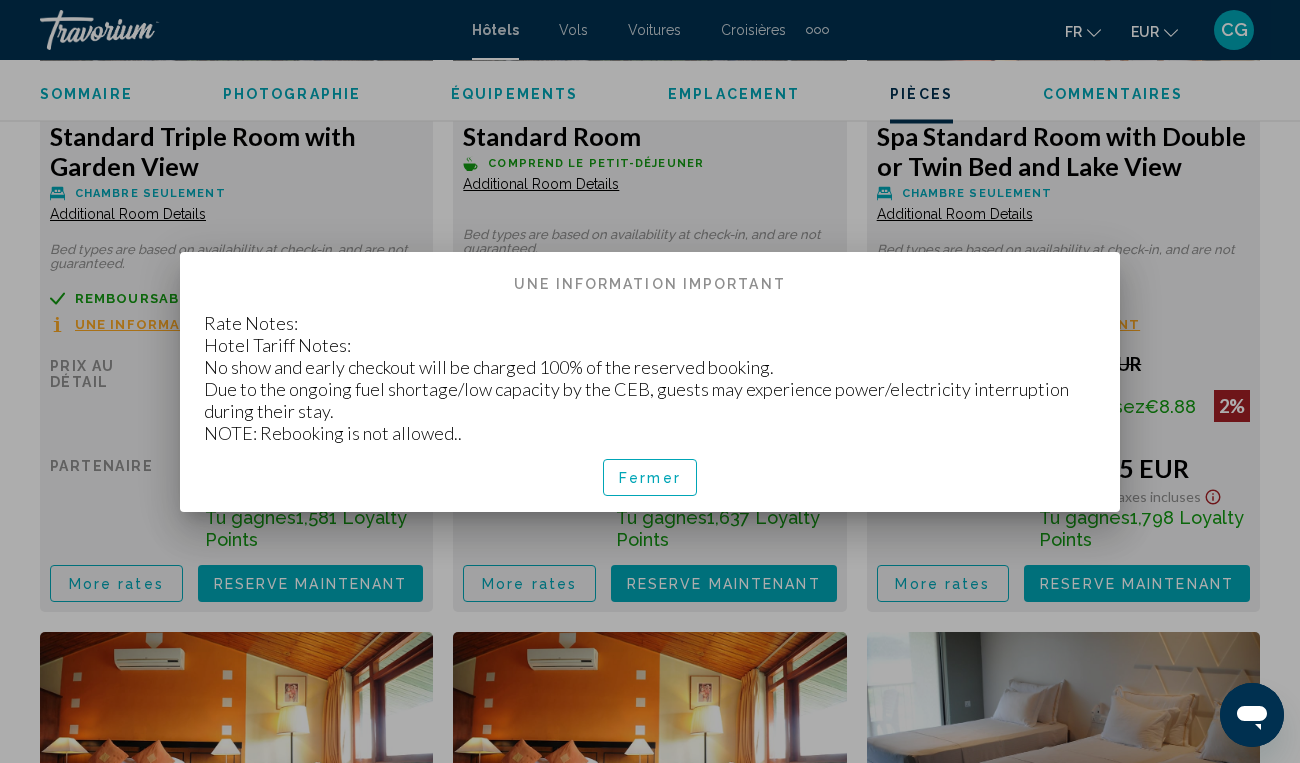 click on "Fermer" at bounding box center (650, 478) 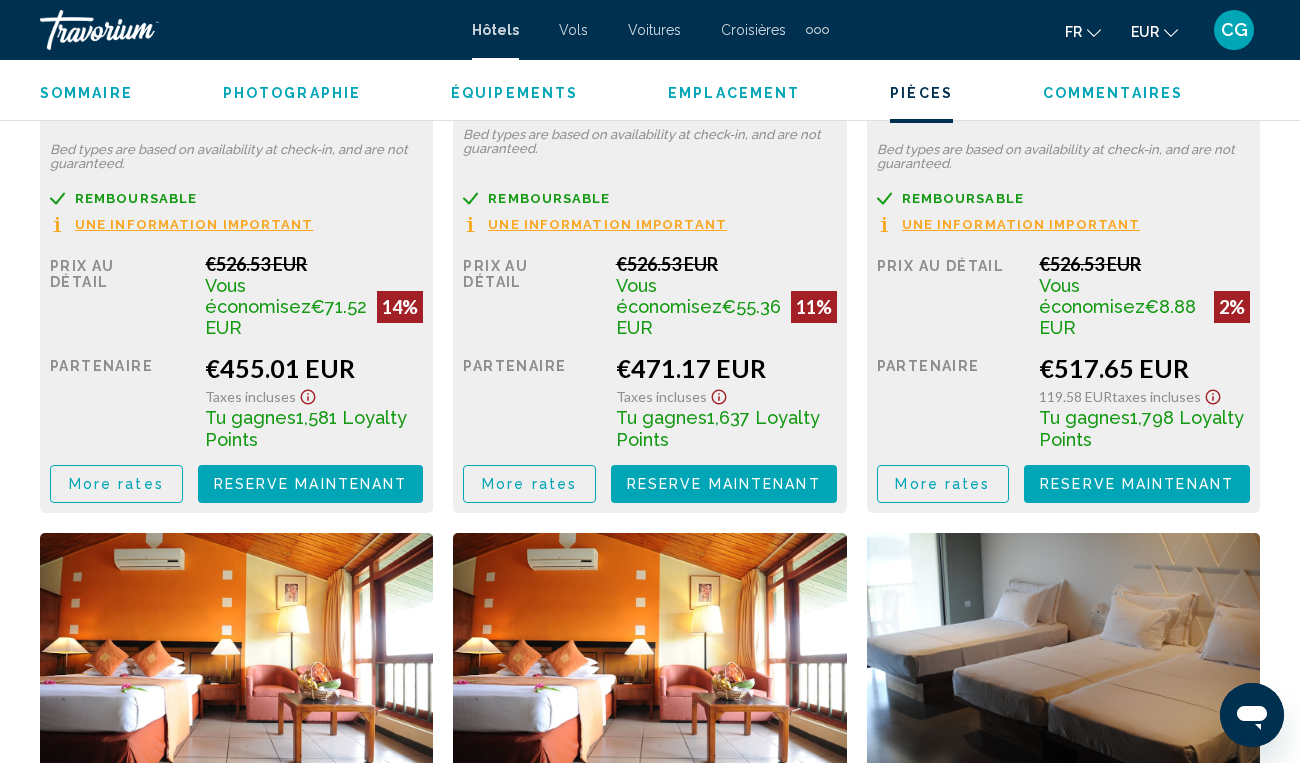 scroll, scrollTop: 4182, scrollLeft: 0, axis: vertical 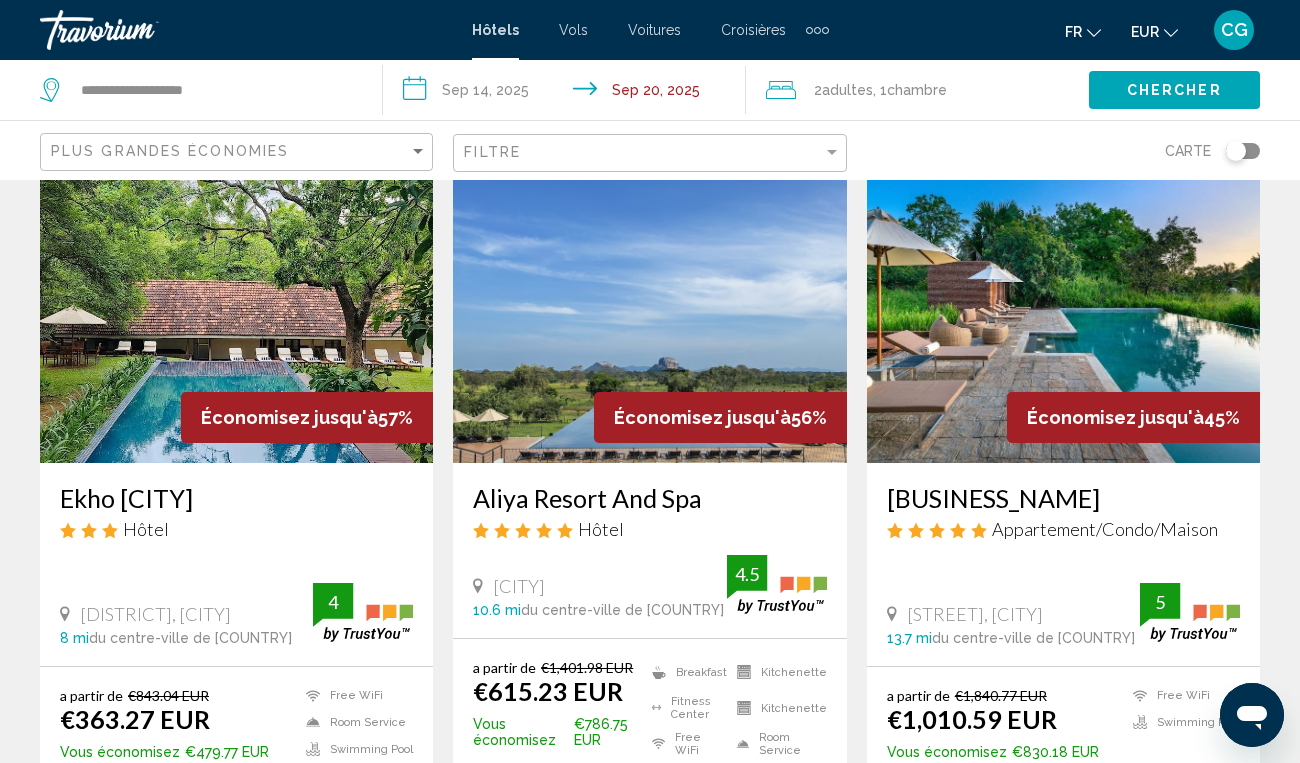 click at bounding box center [649, 303] 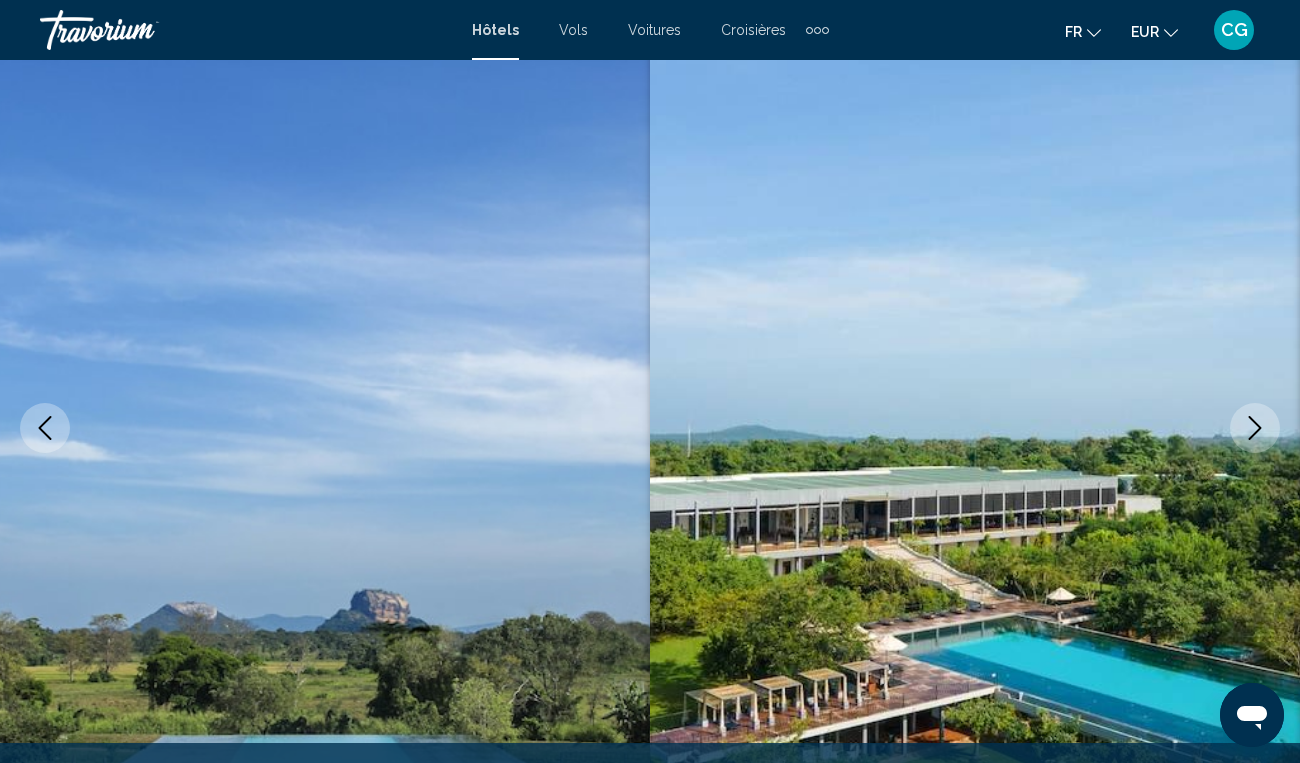 scroll, scrollTop: 153, scrollLeft: 0, axis: vertical 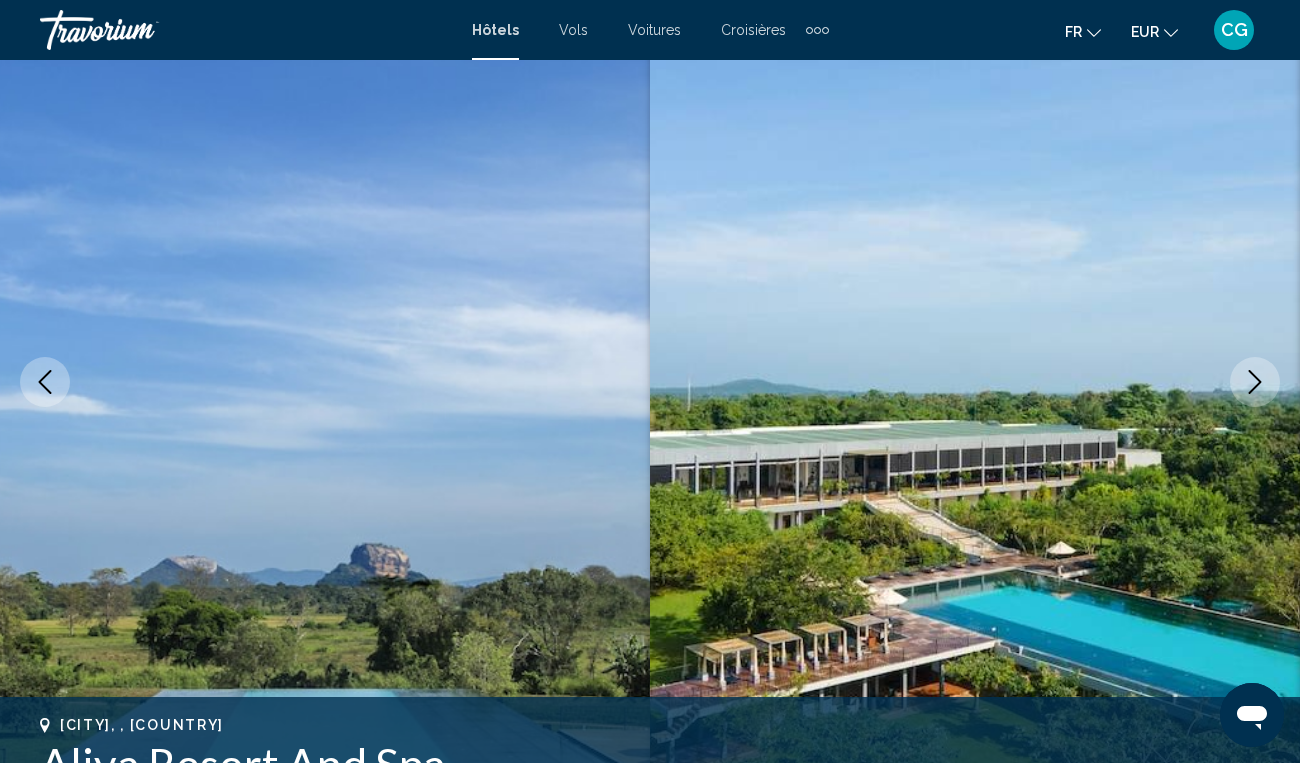 click 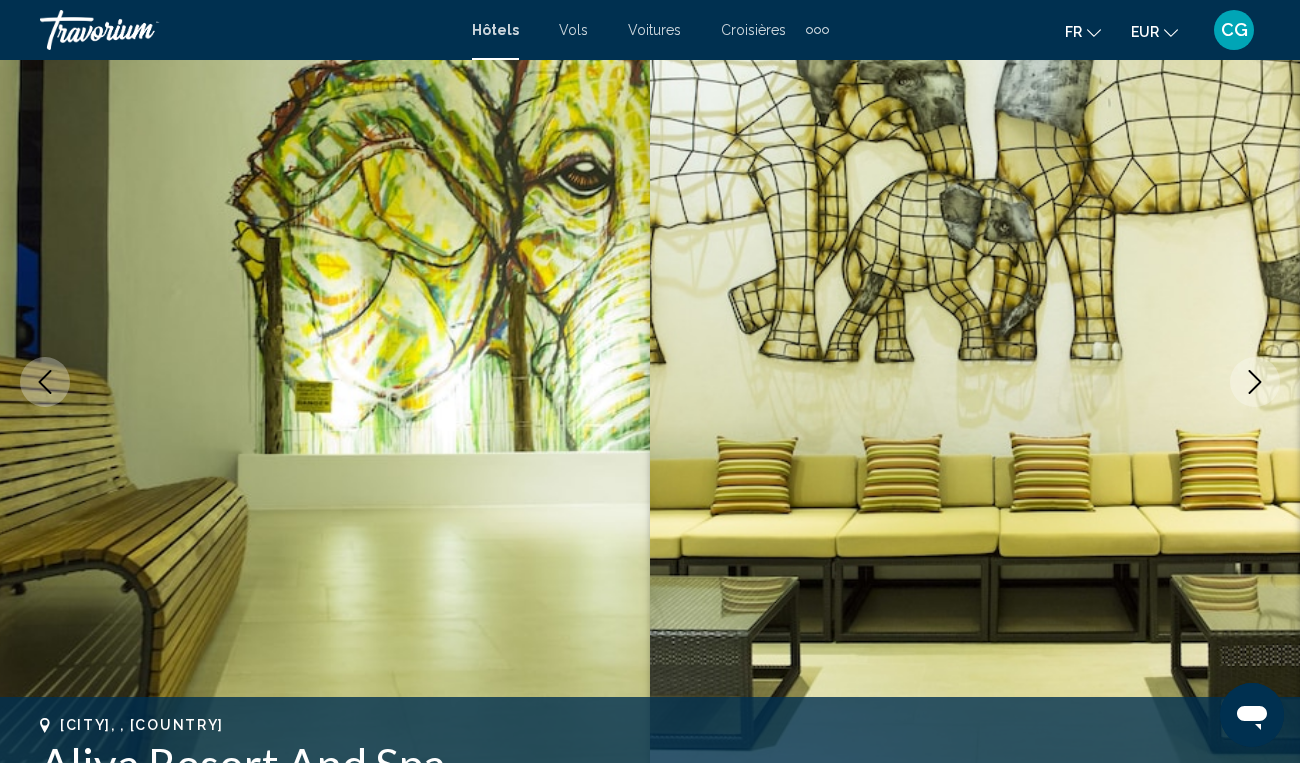 click 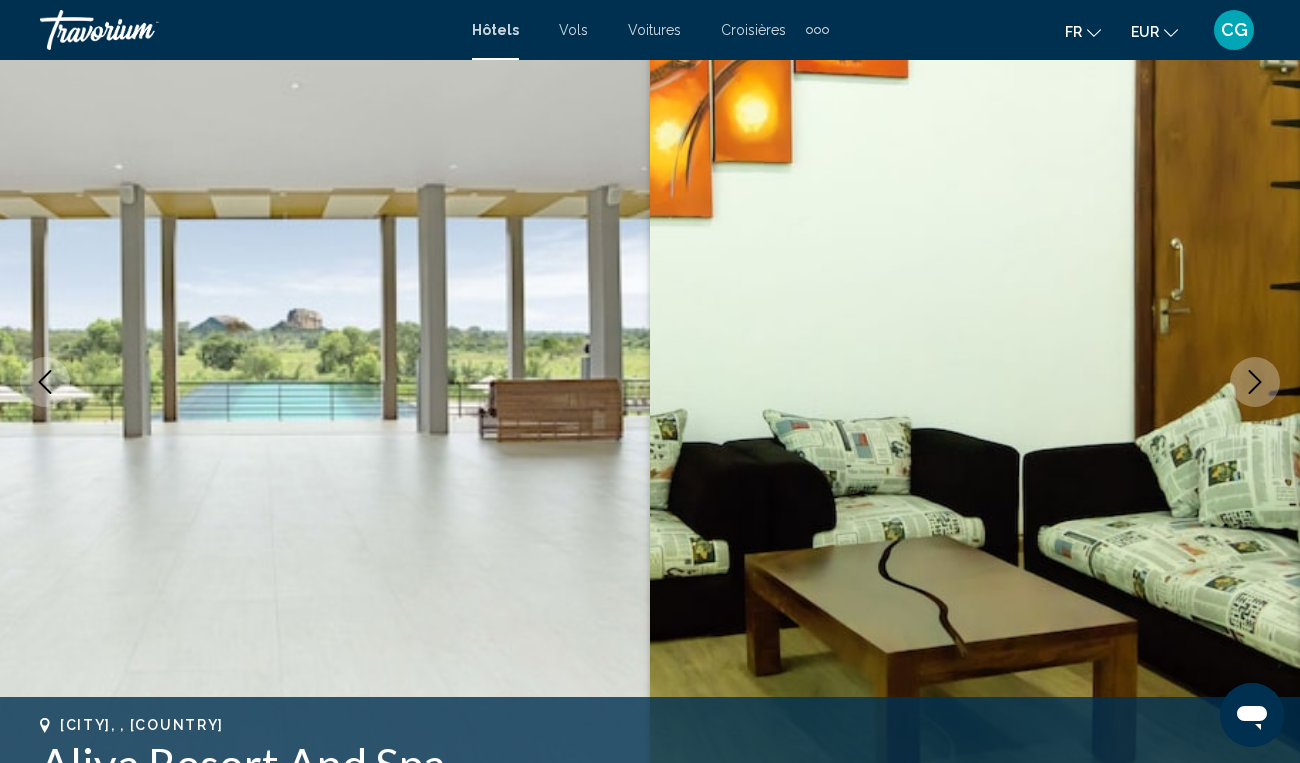 click 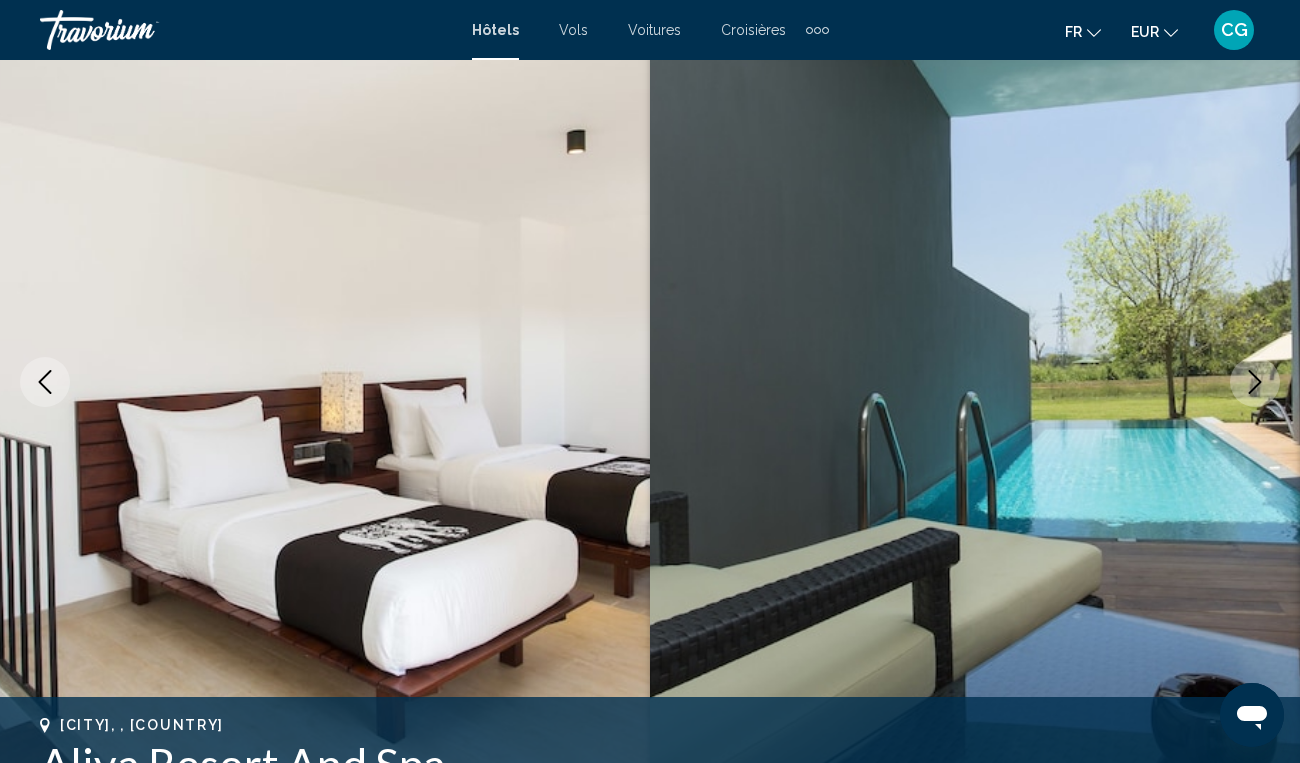 click 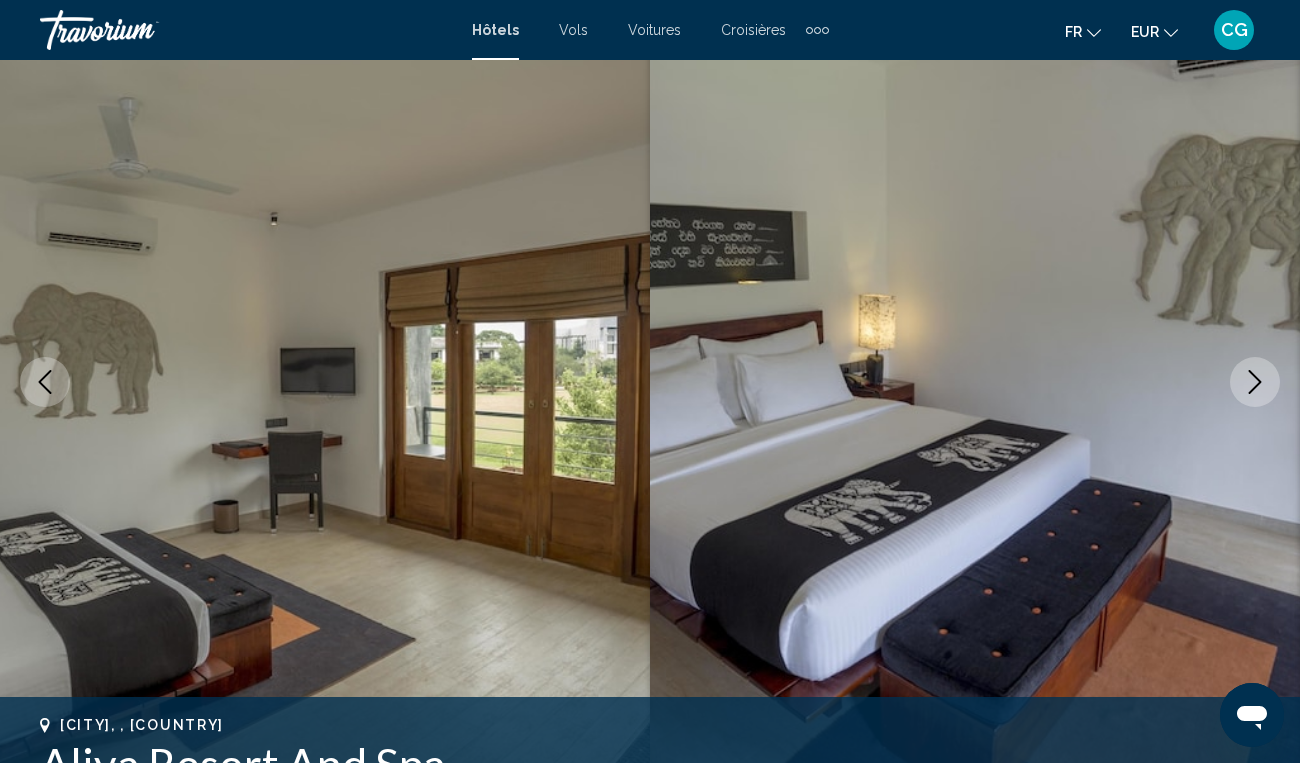 click 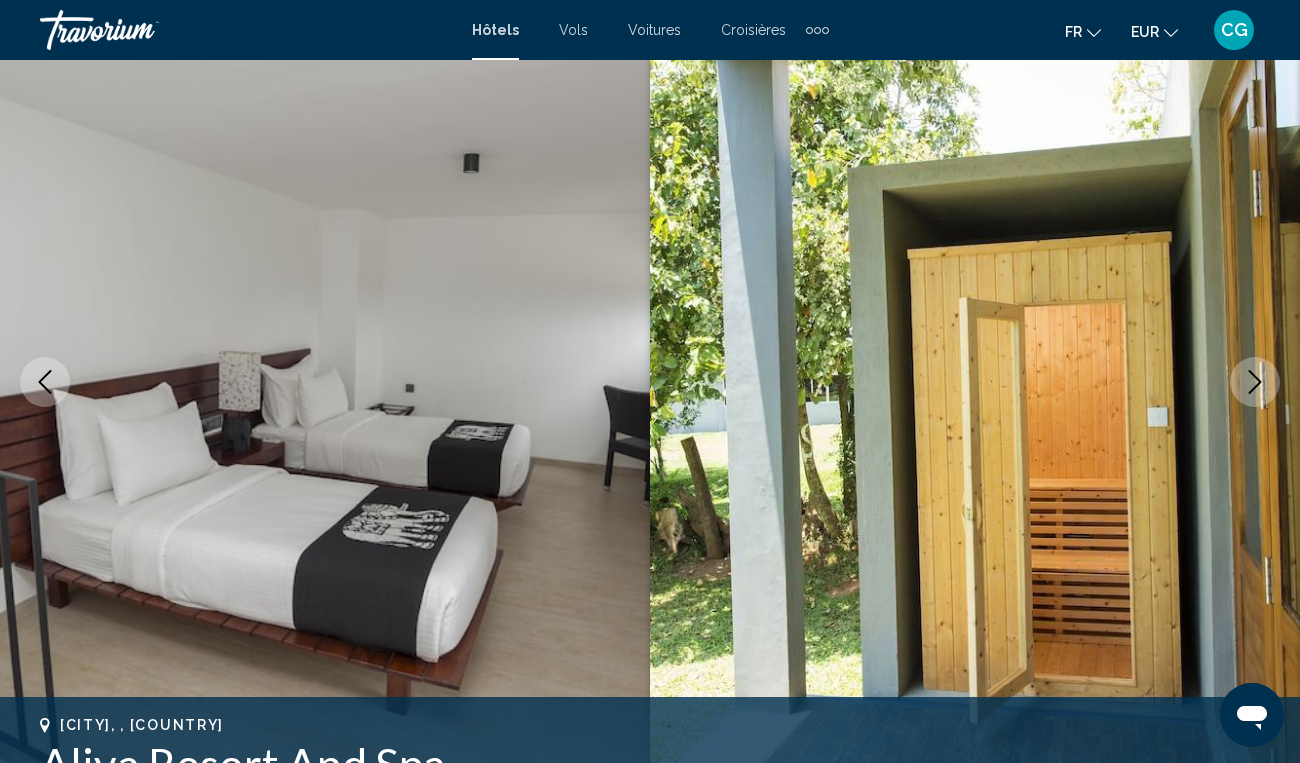 click 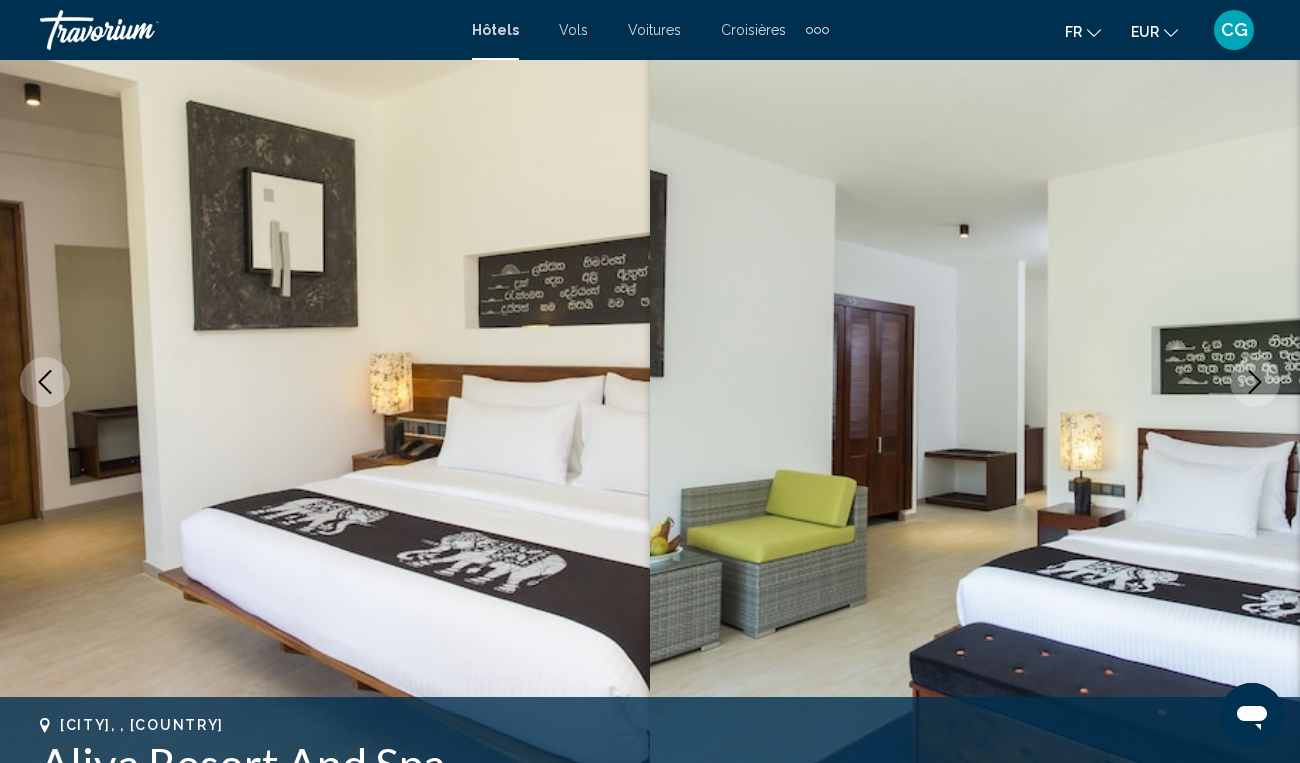 click 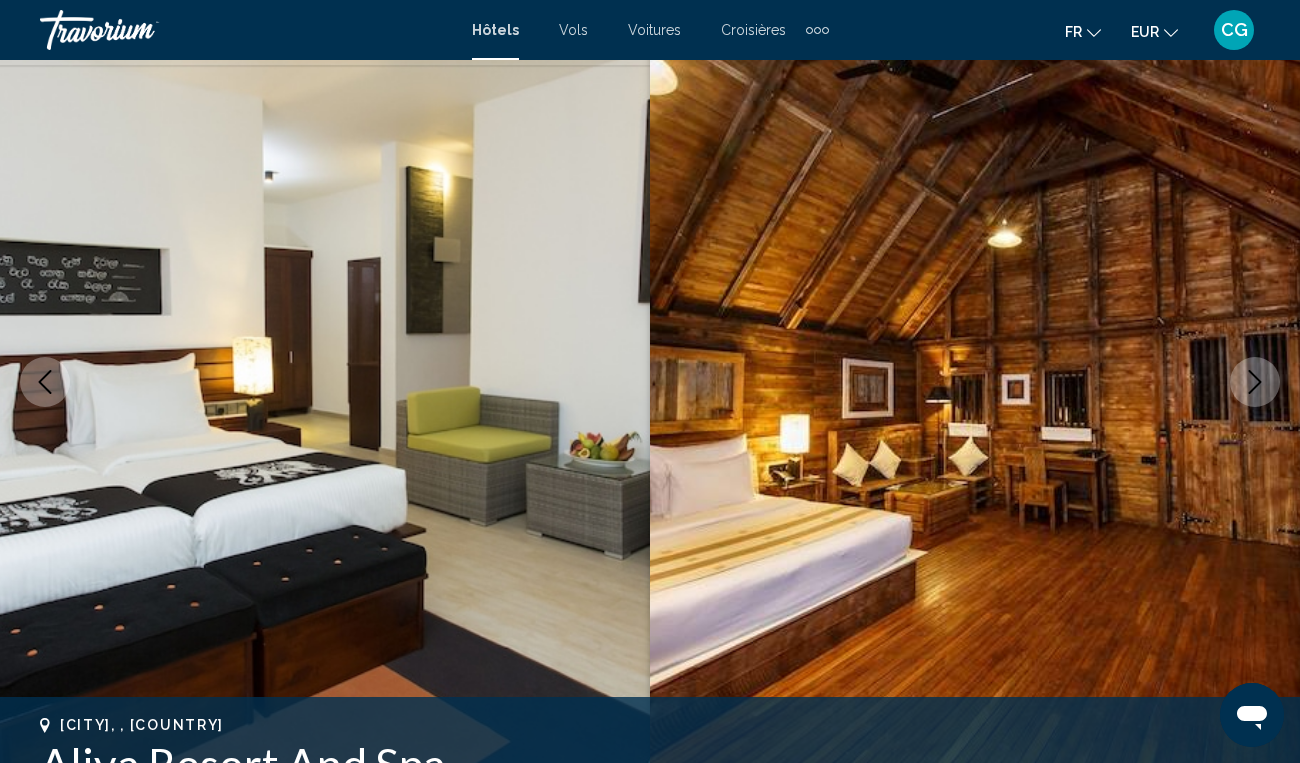 click 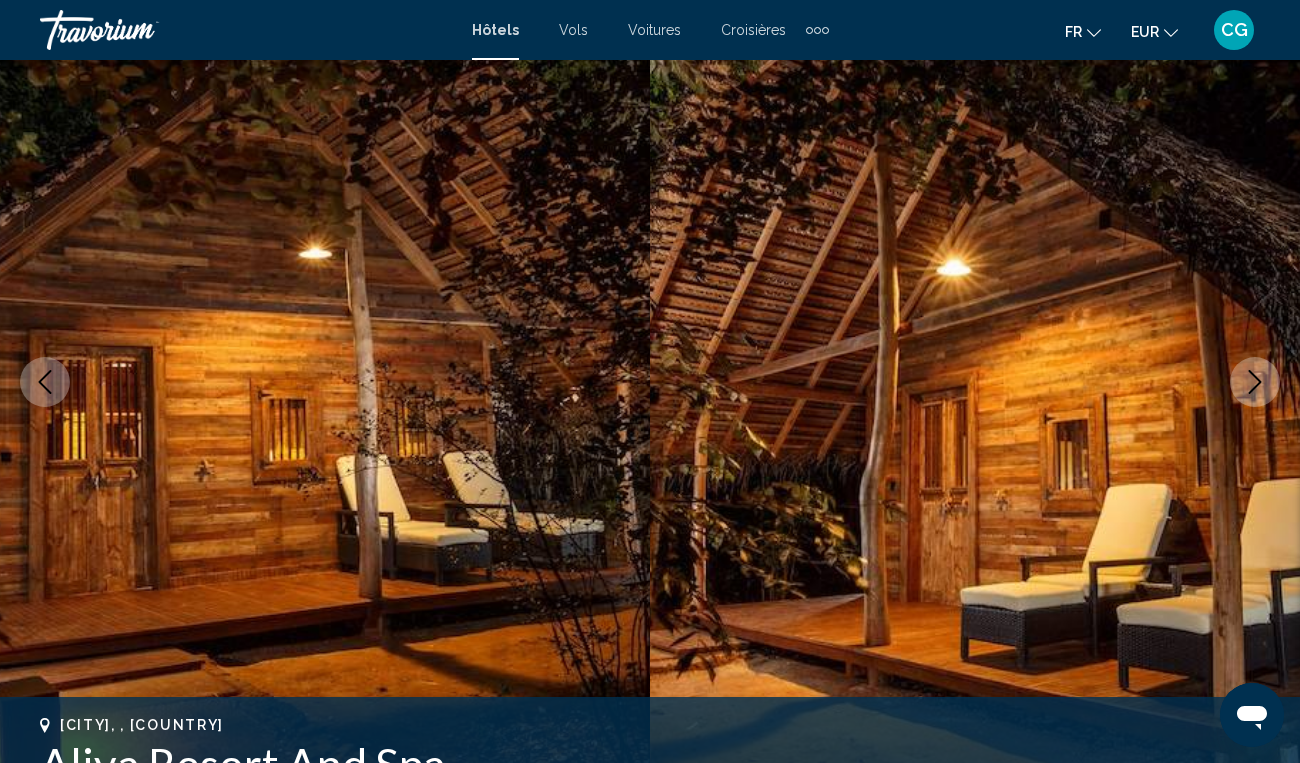 click 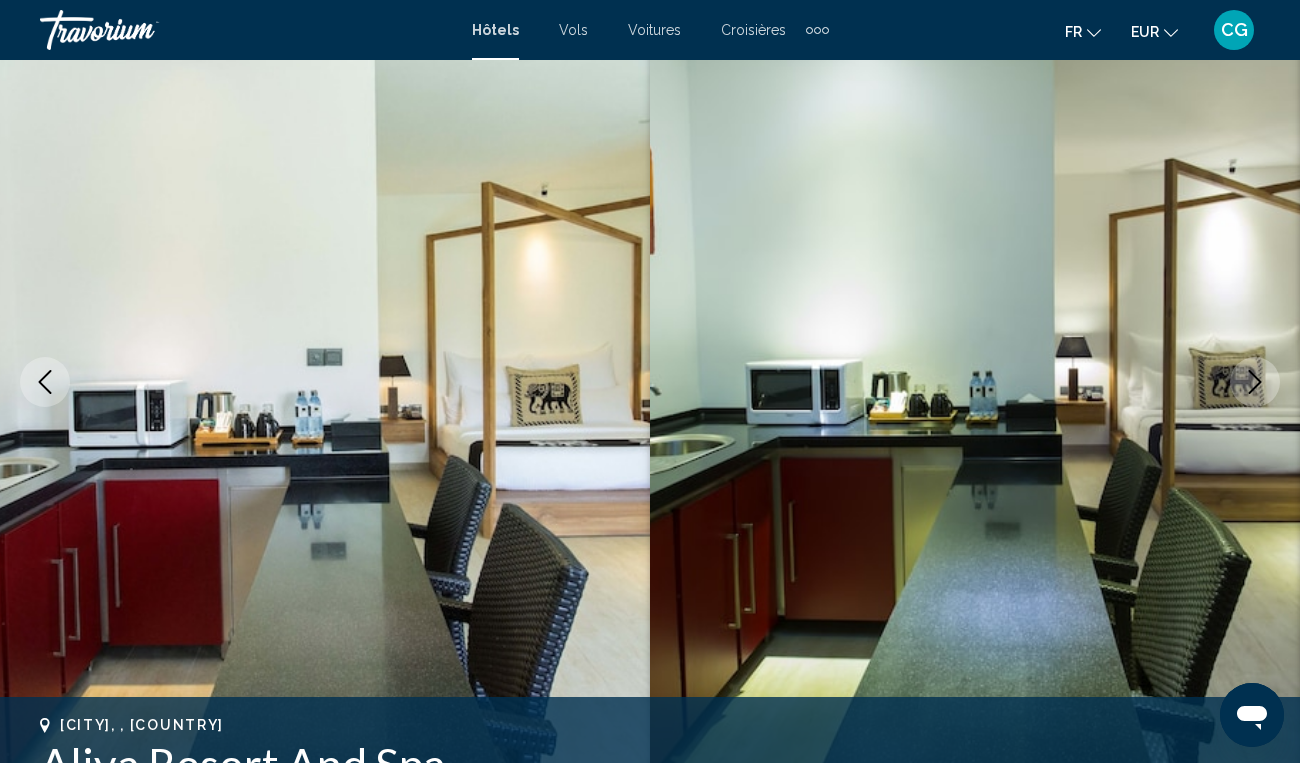 click 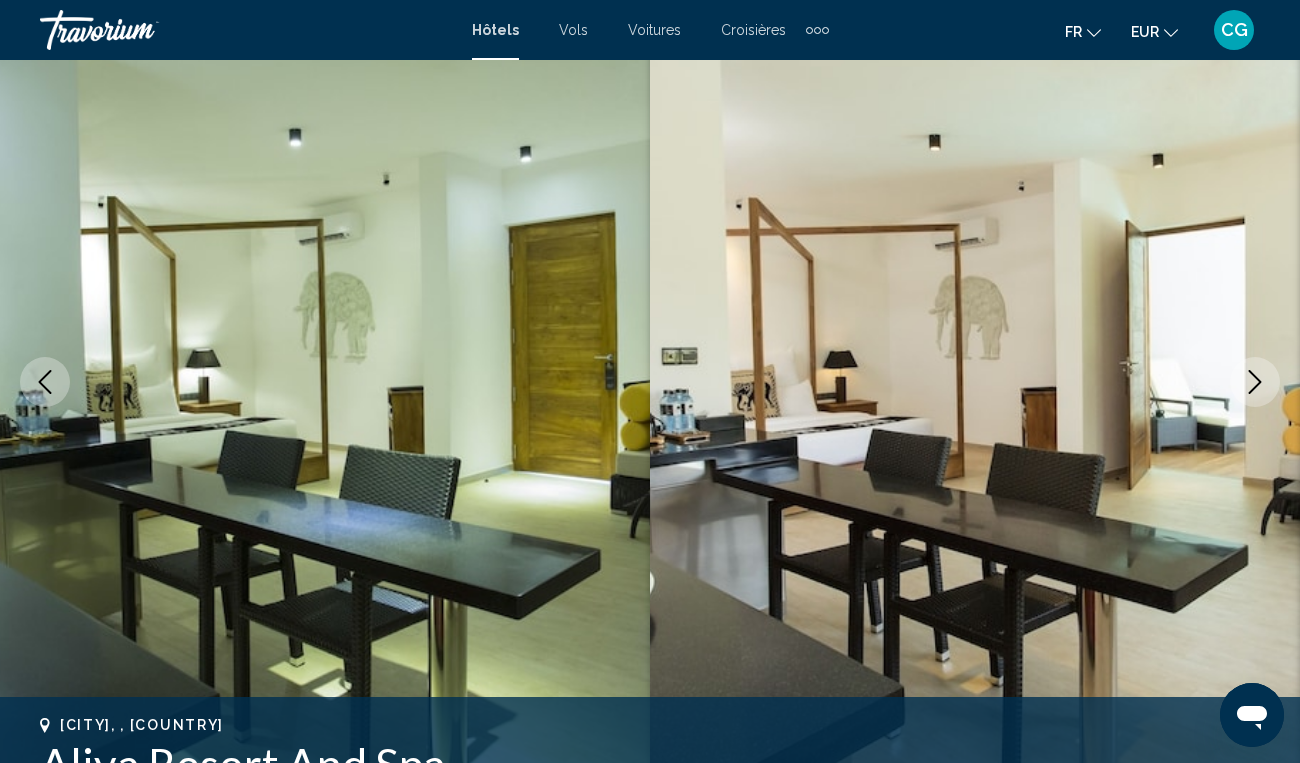 click 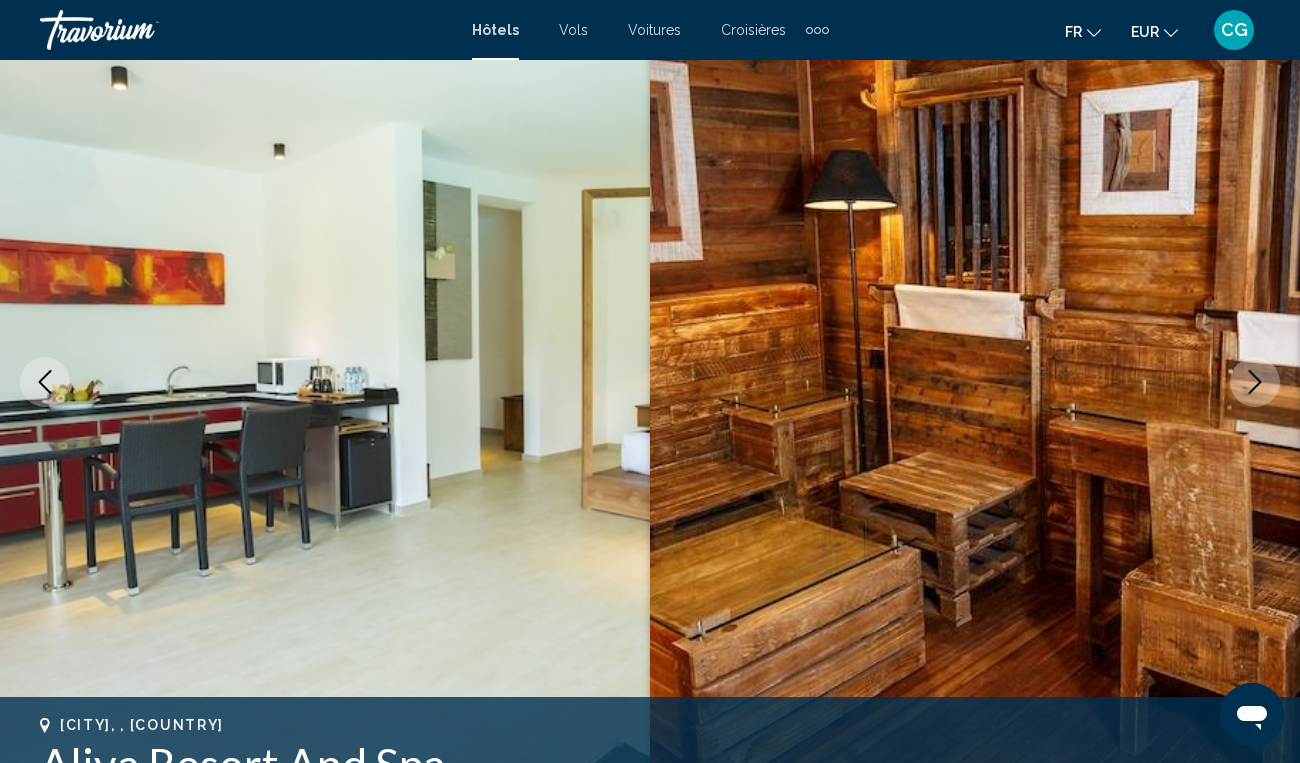 click 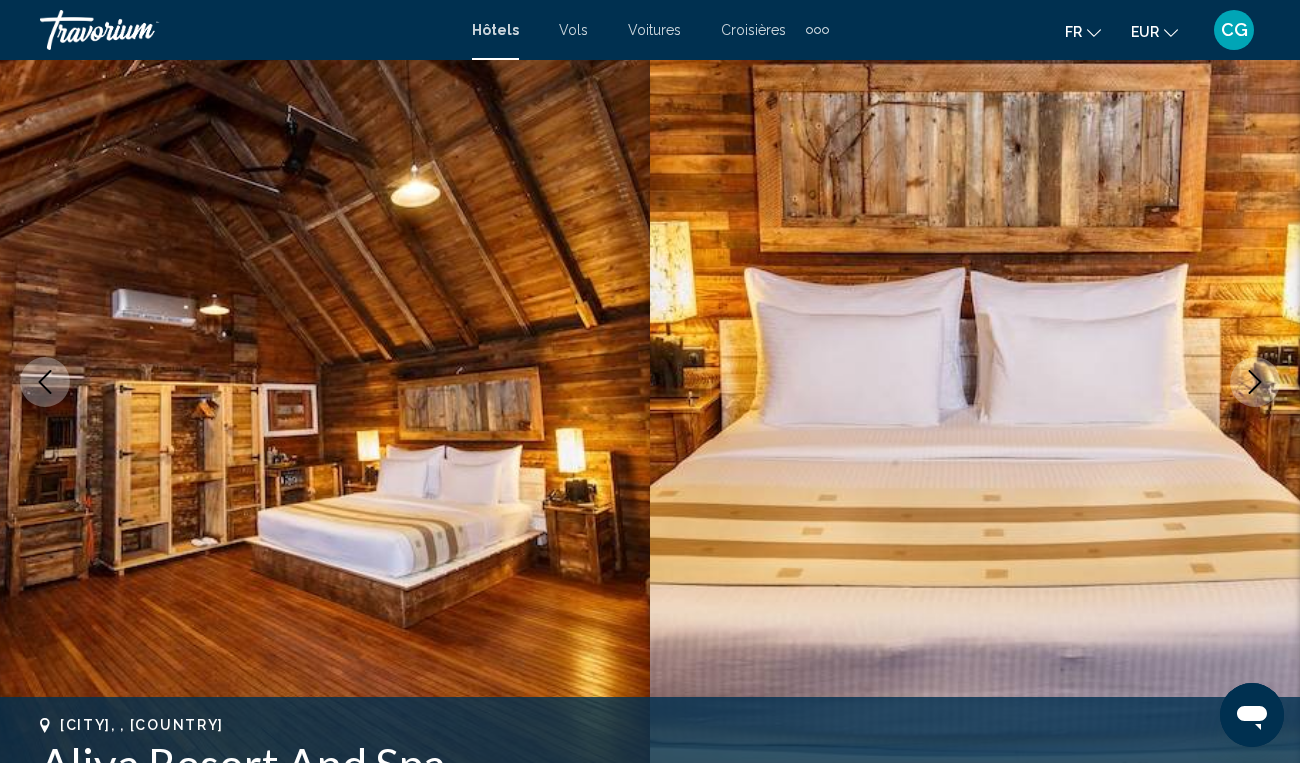 click 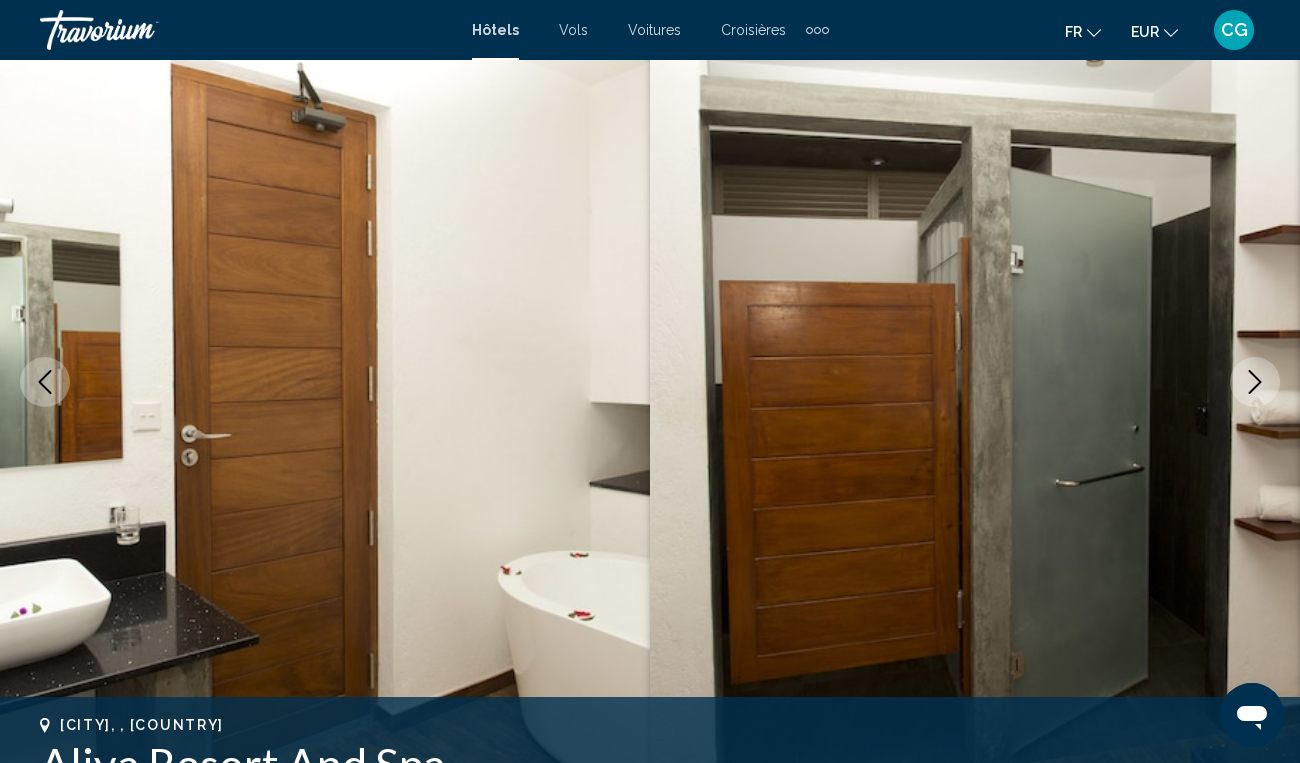 click 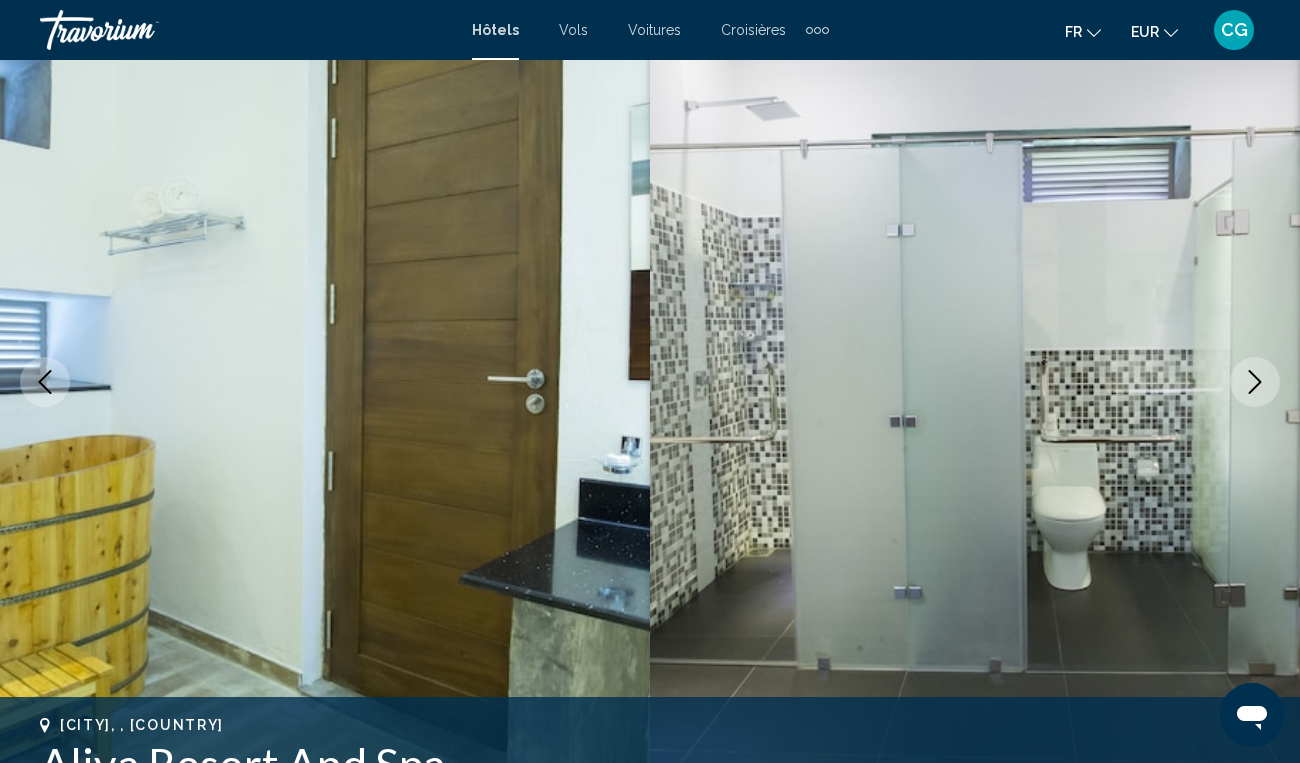 click 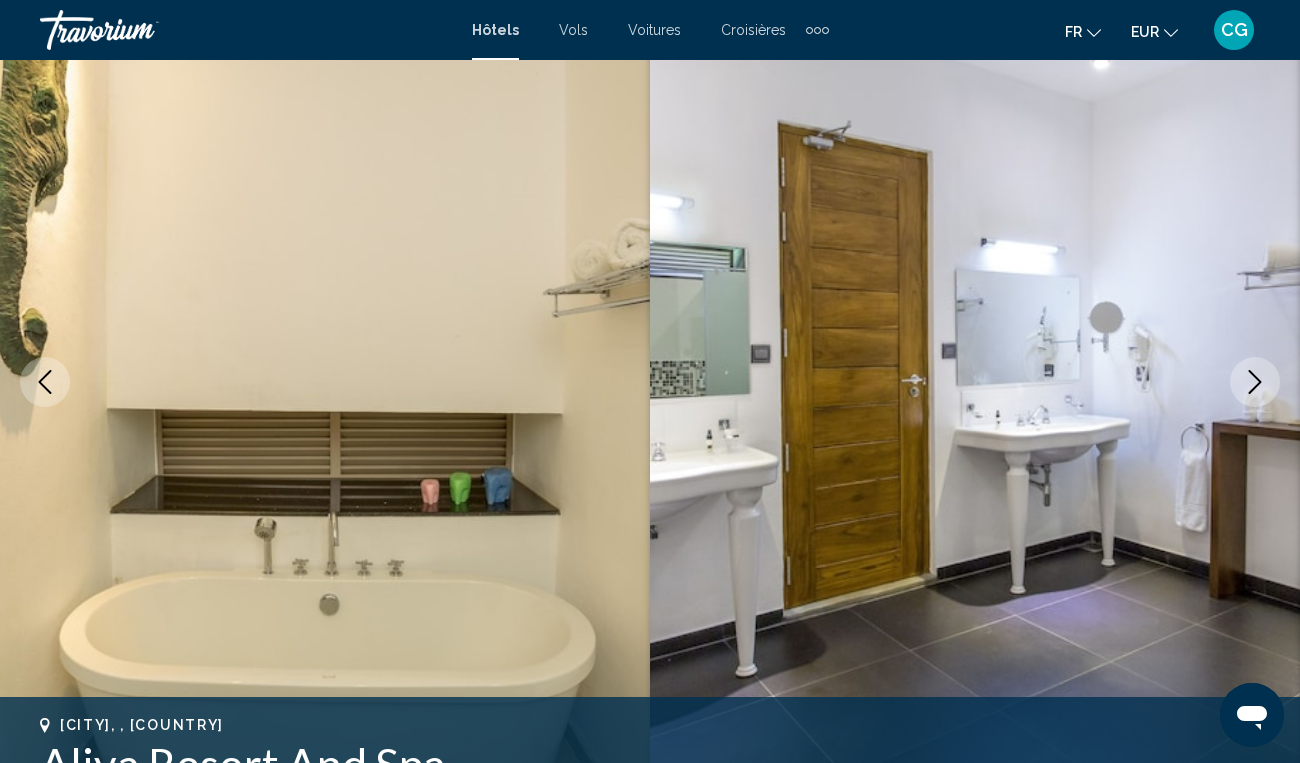 click 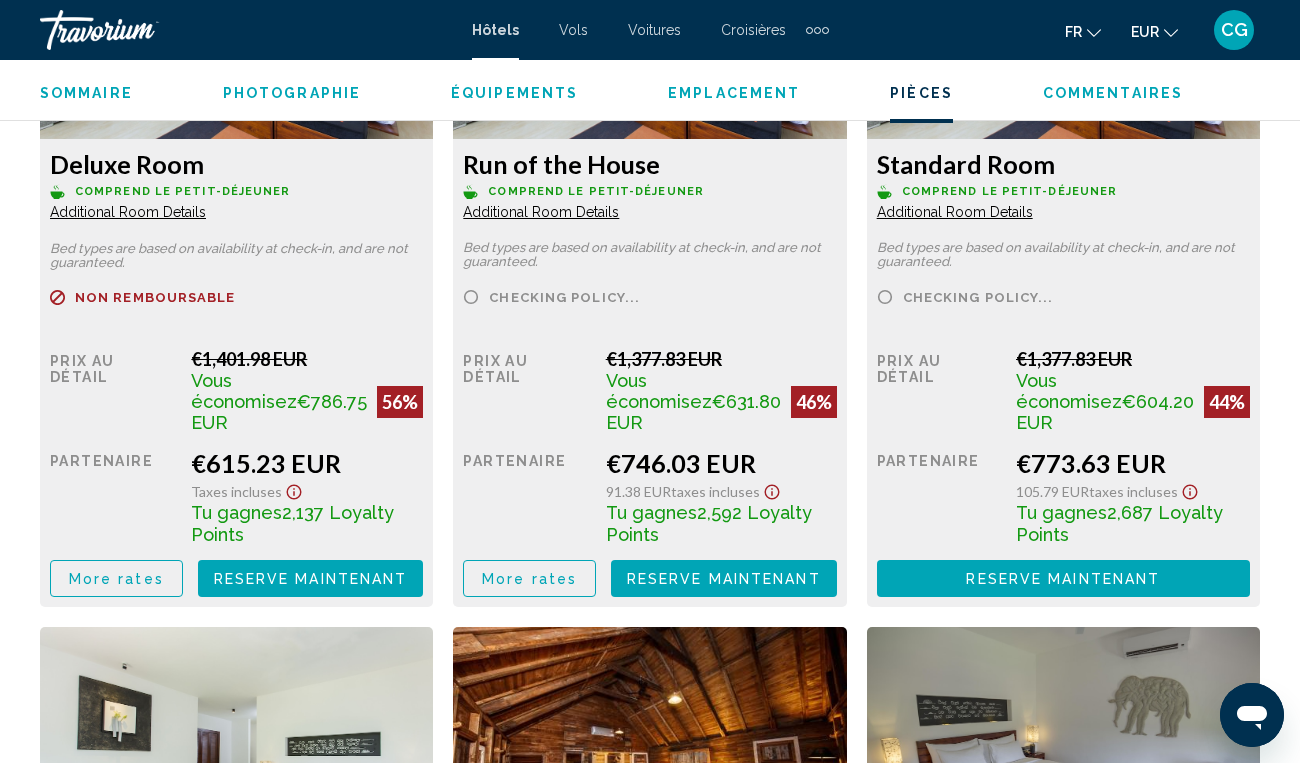 scroll, scrollTop: 3255, scrollLeft: 0, axis: vertical 